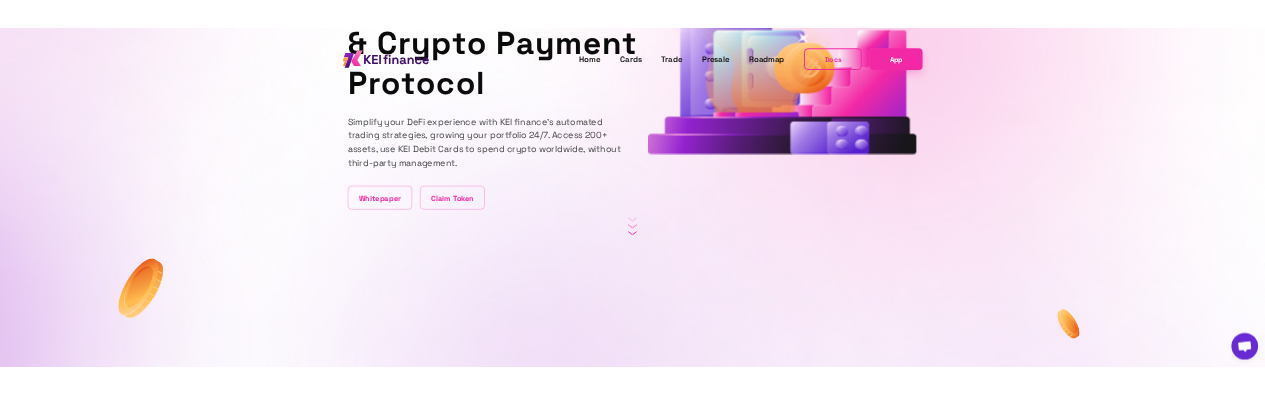scroll, scrollTop: 0, scrollLeft: 0, axis: both 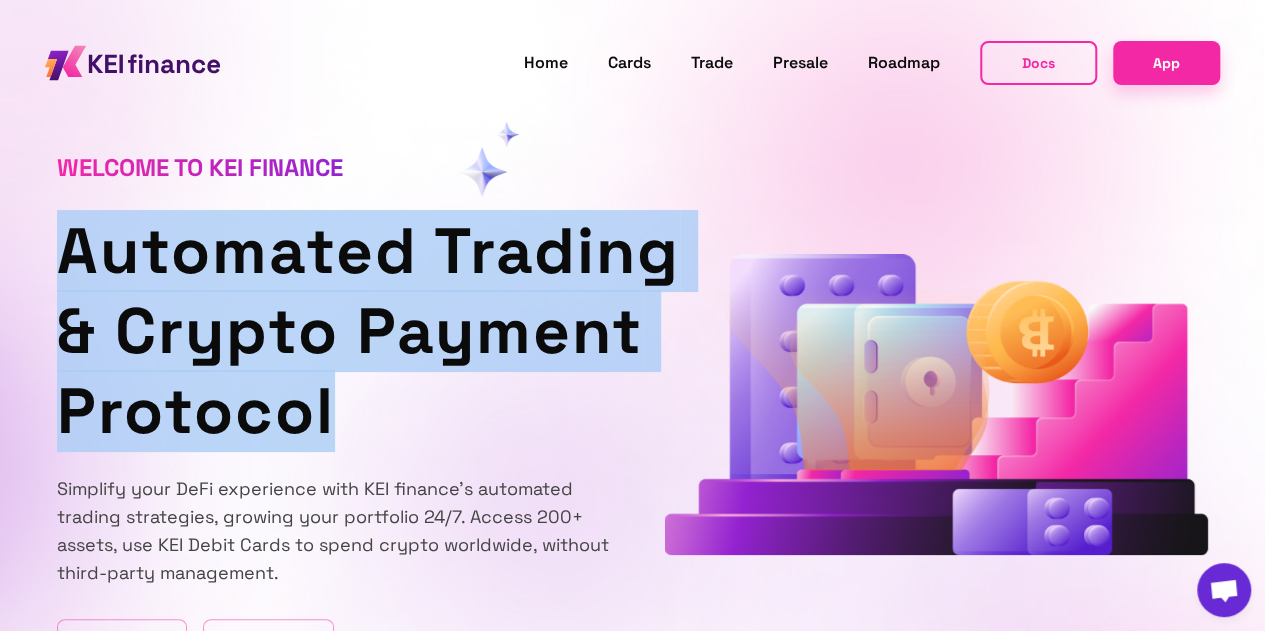 drag, startPoint x: 58, startPoint y: 242, endPoint x: 349, endPoint y: 417, distance: 339.56738 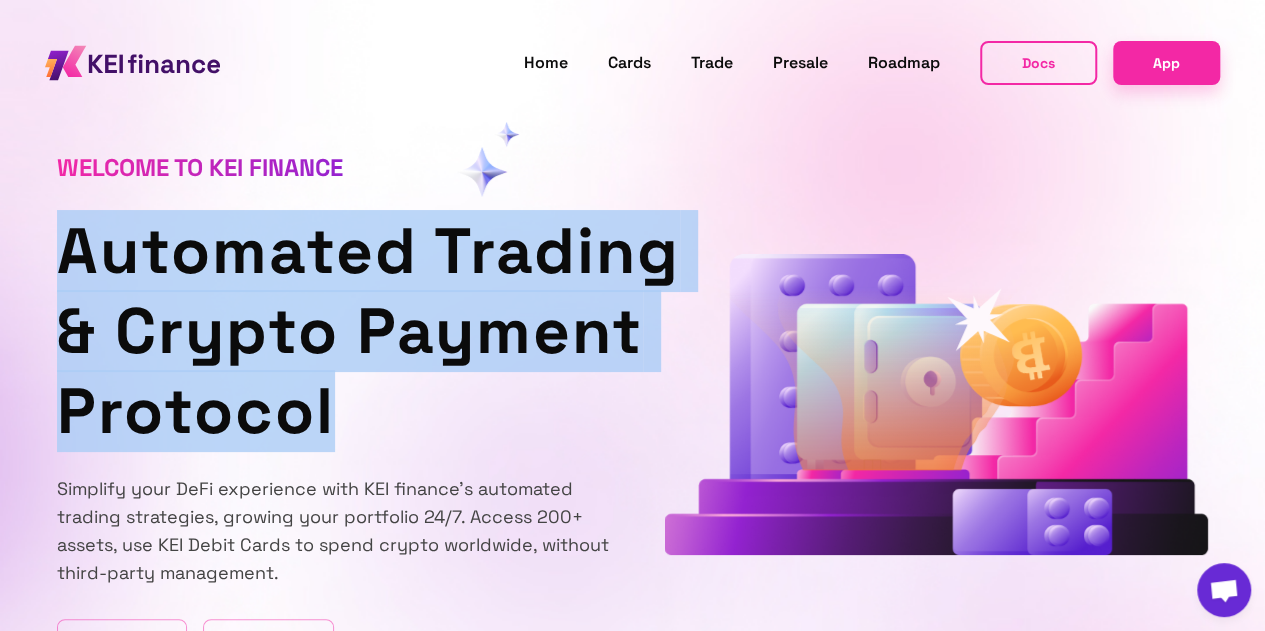 copy on "Automated Trading  & Crypto Payment  Protocol" 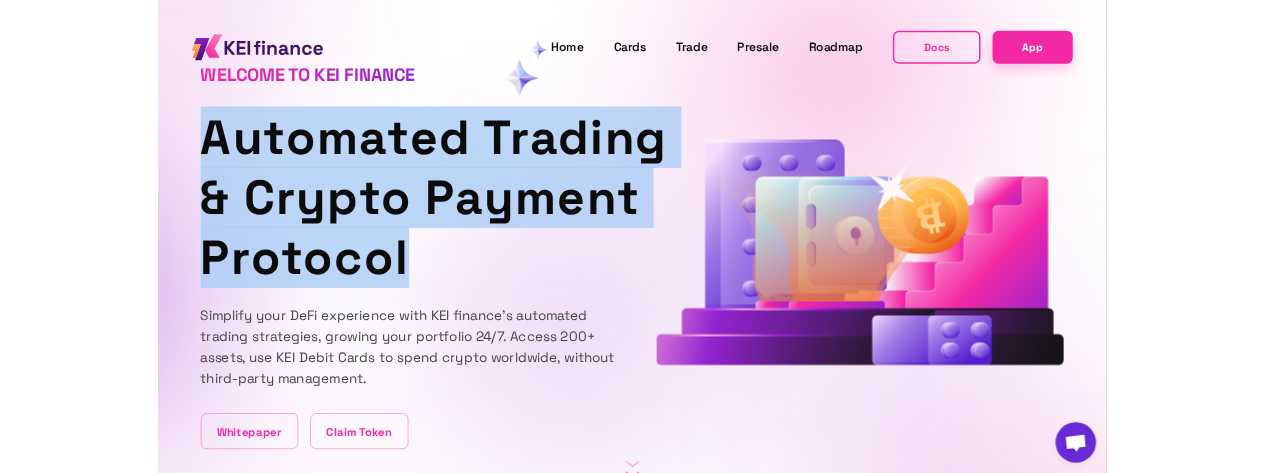 scroll, scrollTop: 100, scrollLeft: 0, axis: vertical 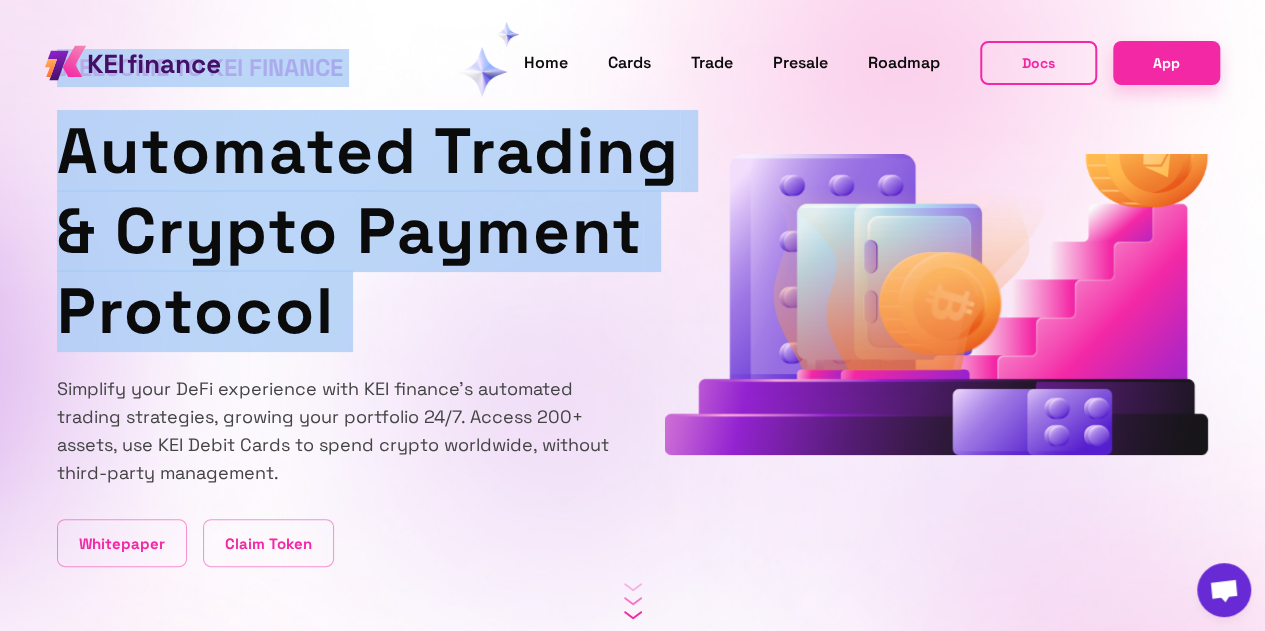 drag, startPoint x: 59, startPoint y: 388, endPoint x: 332, endPoint y: 490, distance: 291.43268 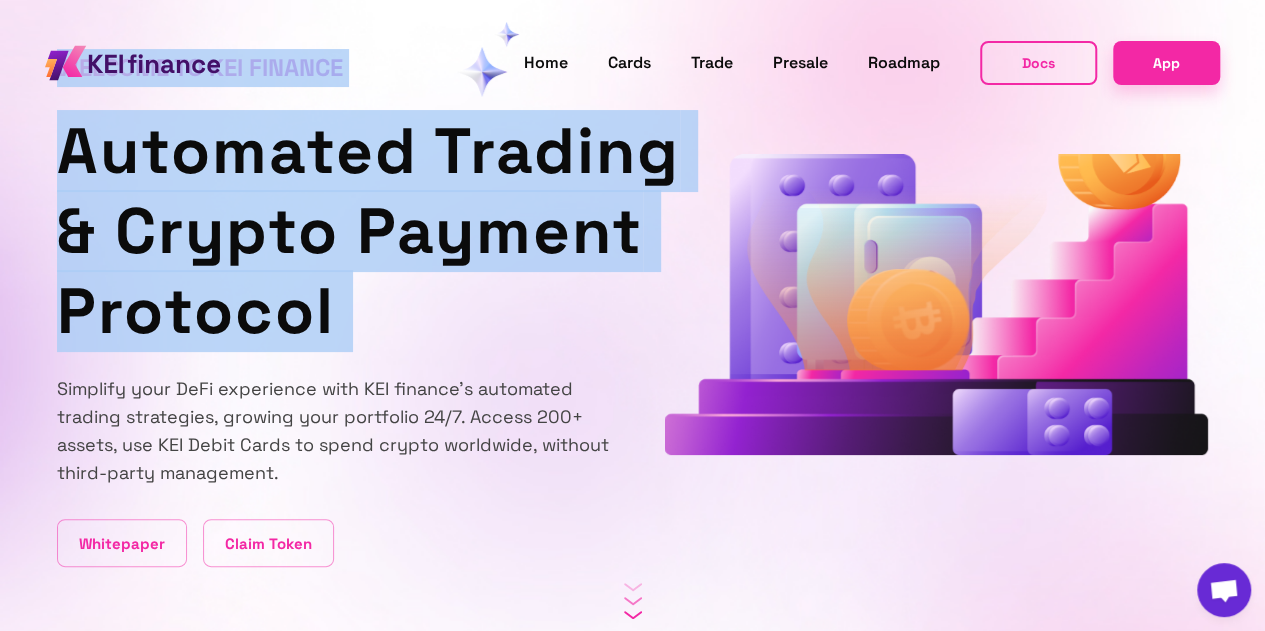copy on "Welcome to KEI finance Automated Trading  & Crypto Payment  Protocol" 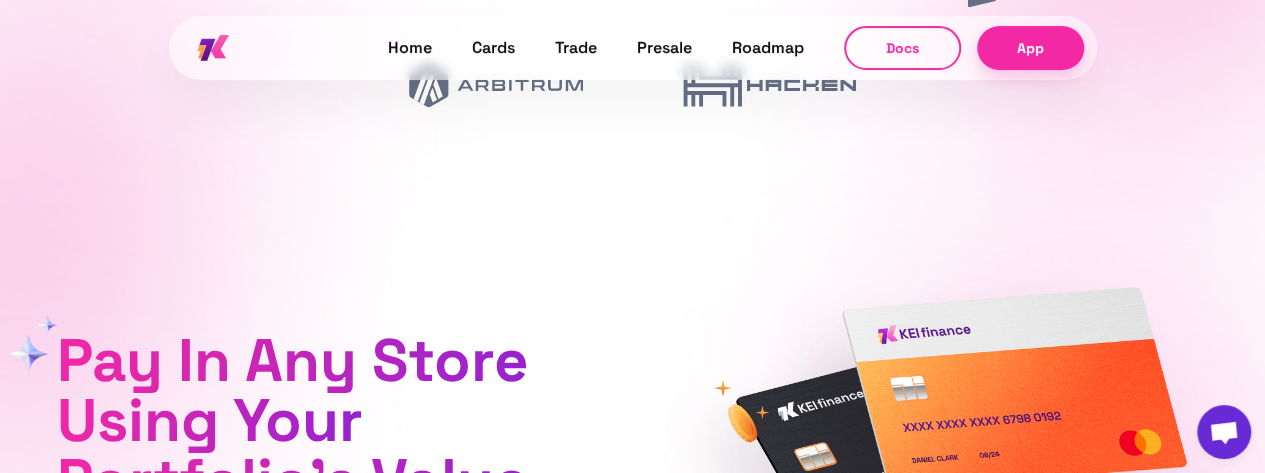 scroll, scrollTop: 1100, scrollLeft: 0, axis: vertical 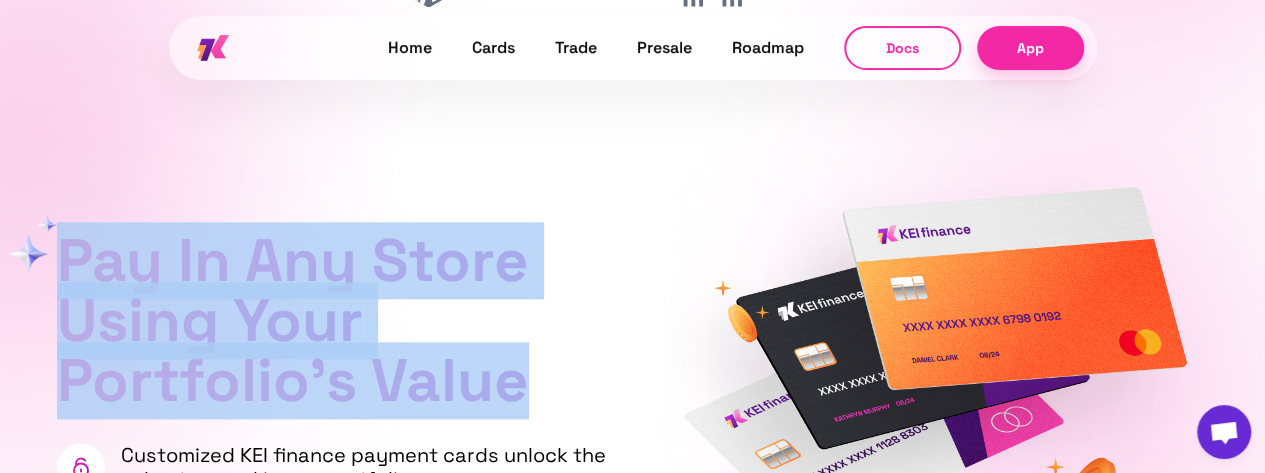 drag, startPoint x: 62, startPoint y: 282, endPoint x: 526, endPoint y: 358, distance: 470.18295 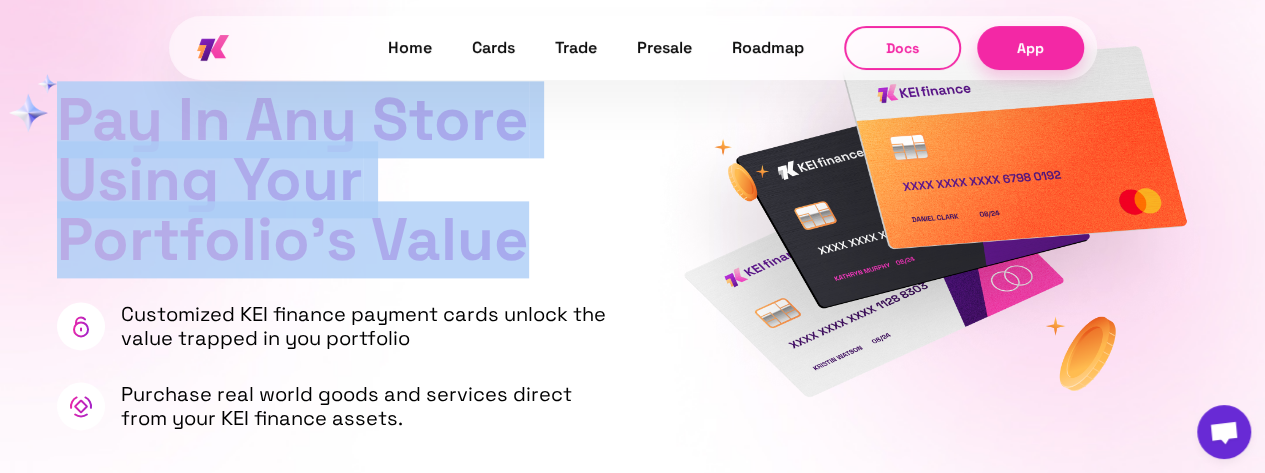 scroll, scrollTop: 1400, scrollLeft: 0, axis: vertical 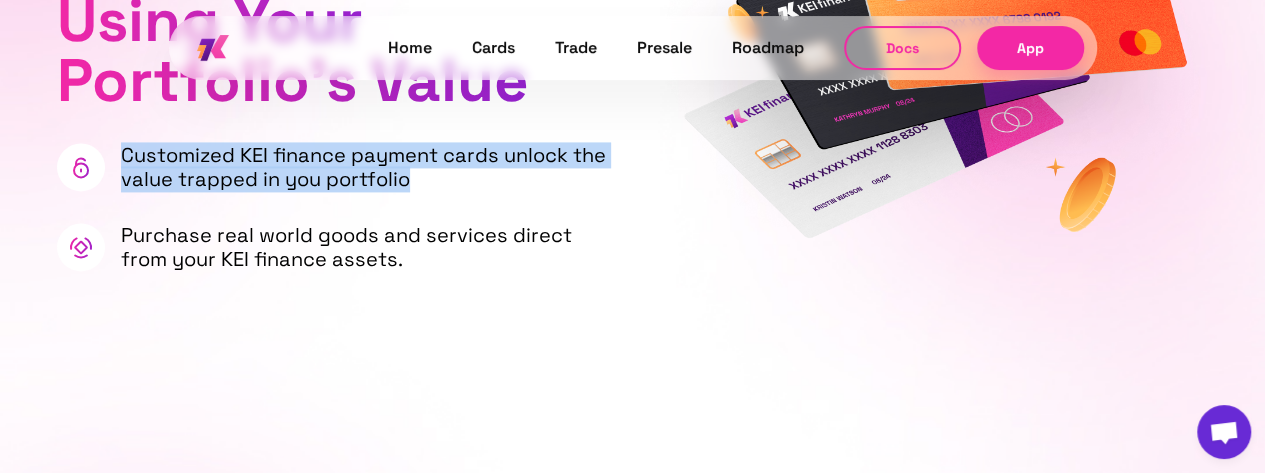 drag, startPoint x: 122, startPoint y: 153, endPoint x: 422, endPoint y: 176, distance: 300.88037 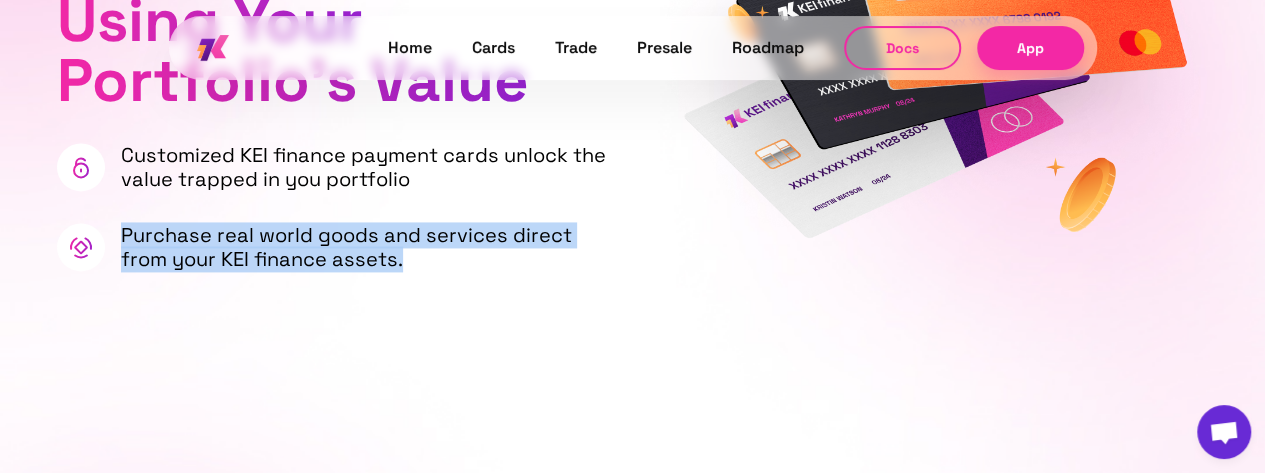 drag, startPoint x: 231, startPoint y: 235, endPoint x: 401, endPoint y: 267, distance: 172.98555 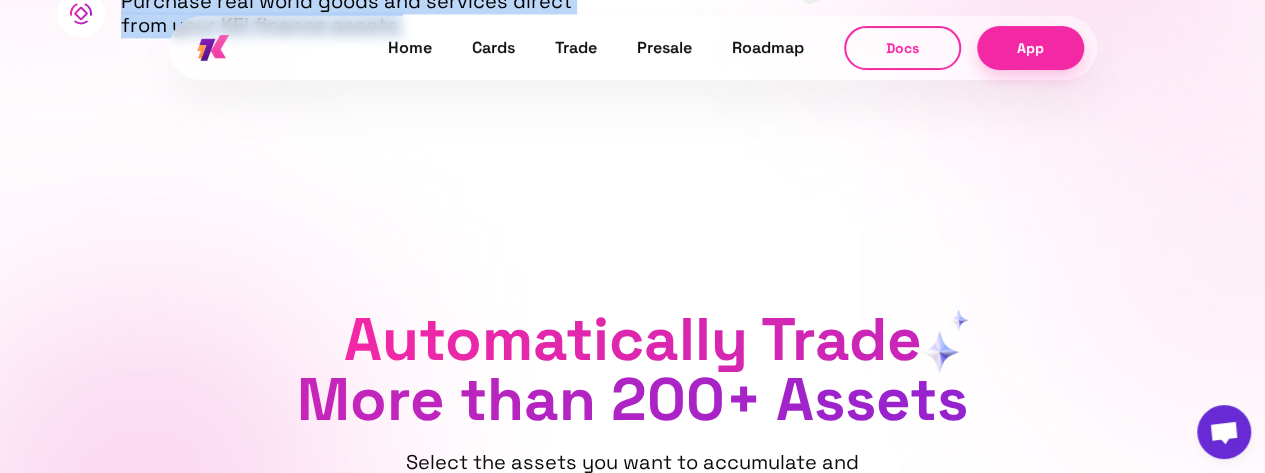 scroll, scrollTop: 1800, scrollLeft: 0, axis: vertical 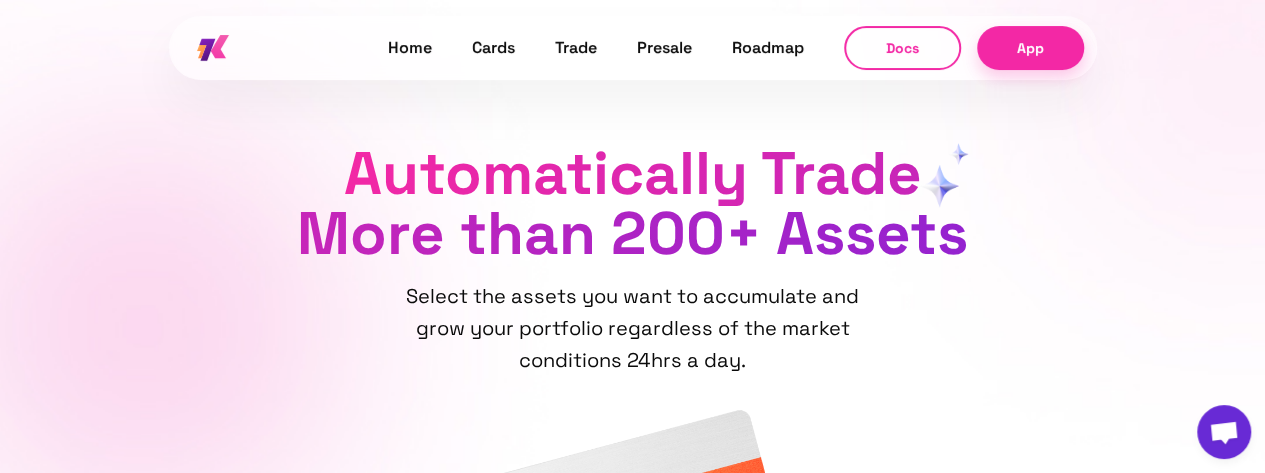 click on "Automatically Trade  More than 200+ Assets" at bounding box center (632, 202) 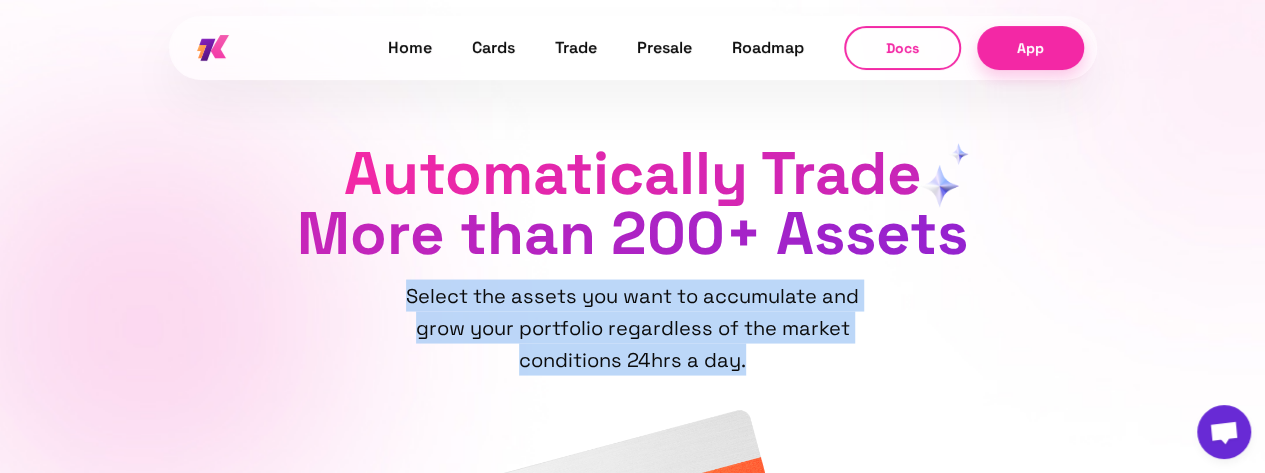 drag, startPoint x: 404, startPoint y: 285, endPoint x: 778, endPoint y: 351, distance: 379.77887 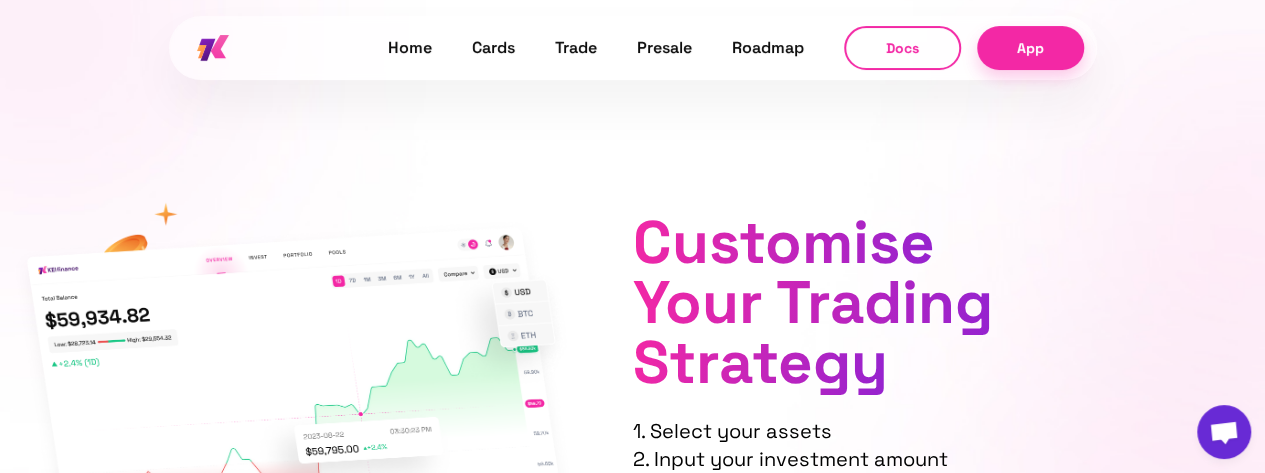 scroll, scrollTop: 2800, scrollLeft: 0, axis: vertical 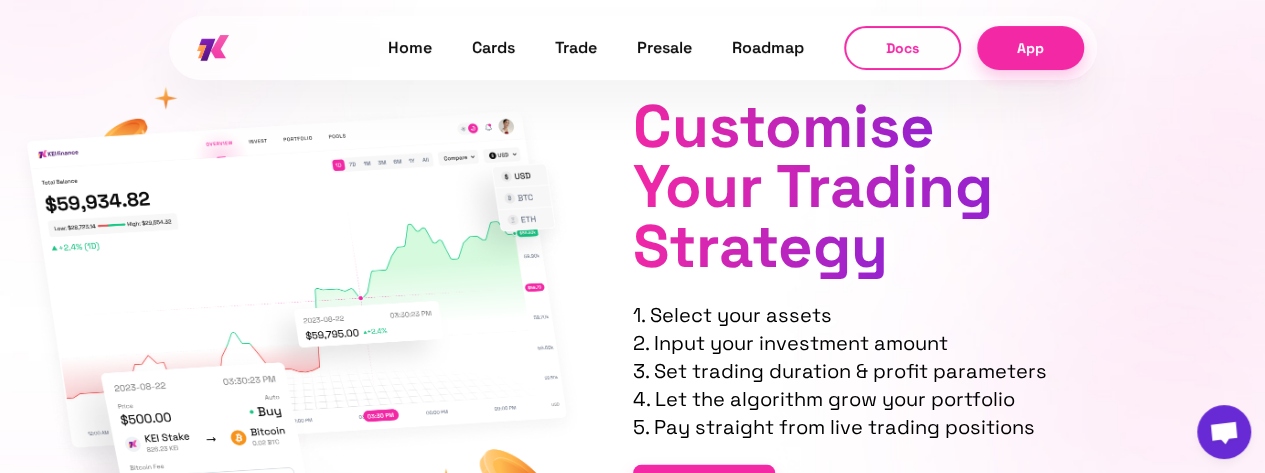 drag, startPoint x: 645, startPoint y: 123, endPoint x: 890, endPoint y: 247, distance: 274.59244 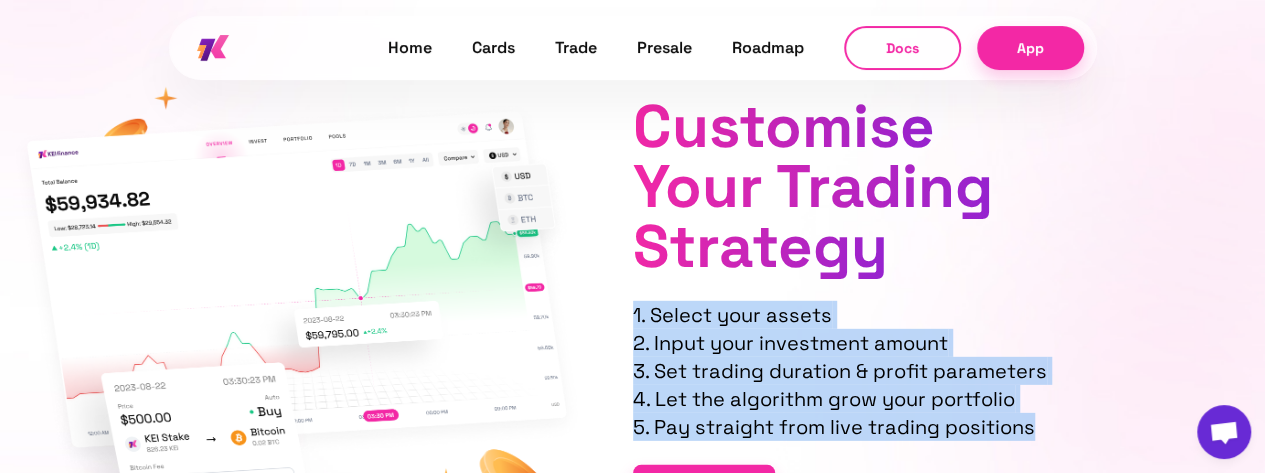 drag, startPoint x: 634, startPoint y: 316, endPoint x: 1060, endPoint y: 424, distance: 439.47696 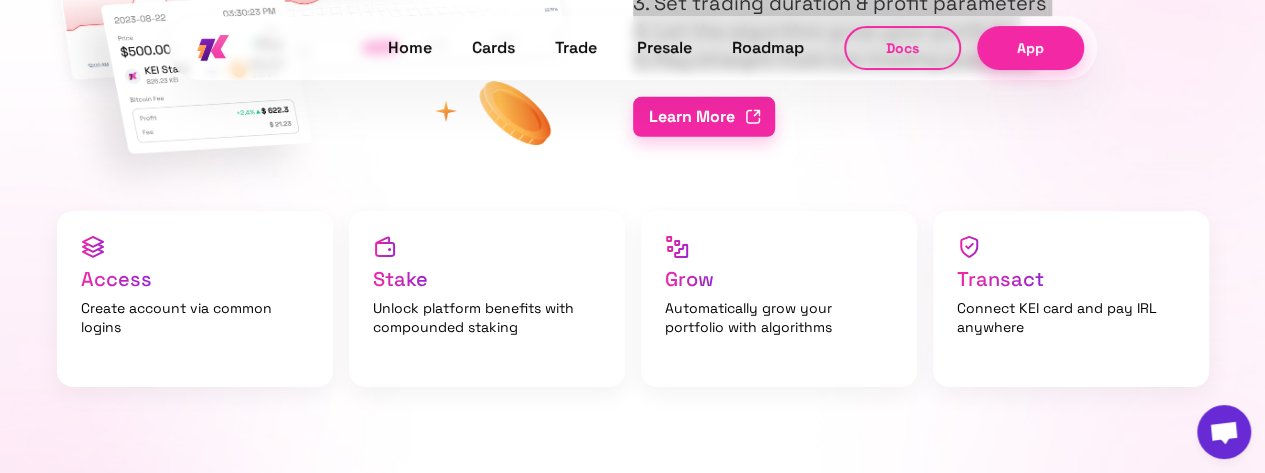 scroll, scrollTop: 3200, scrollLeft: 0, axis: vertical 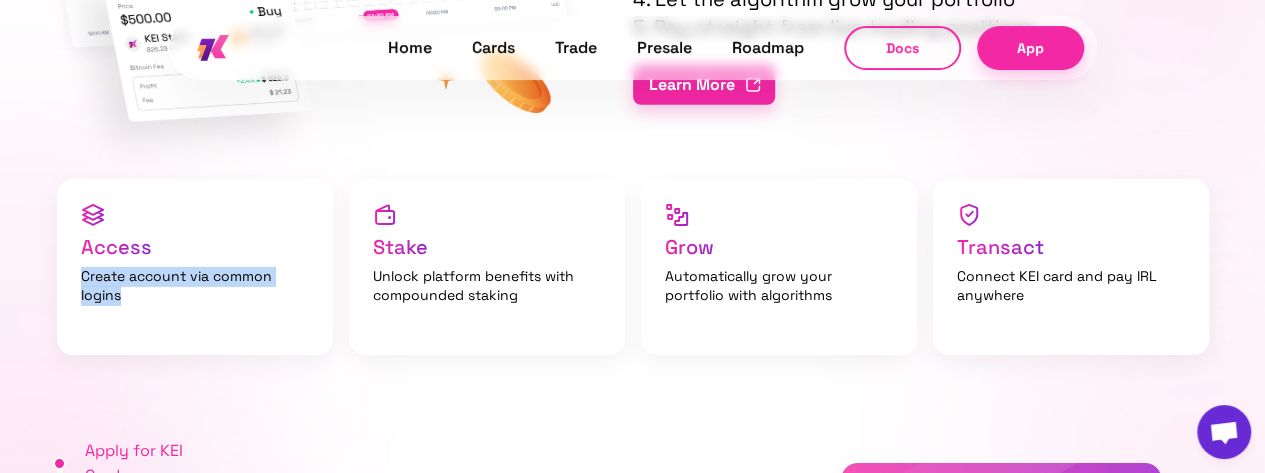 drag, startPoint x: 75, startPoint y: 270, endPoint x: 162, endPoint y: 311, distance: 96.17692 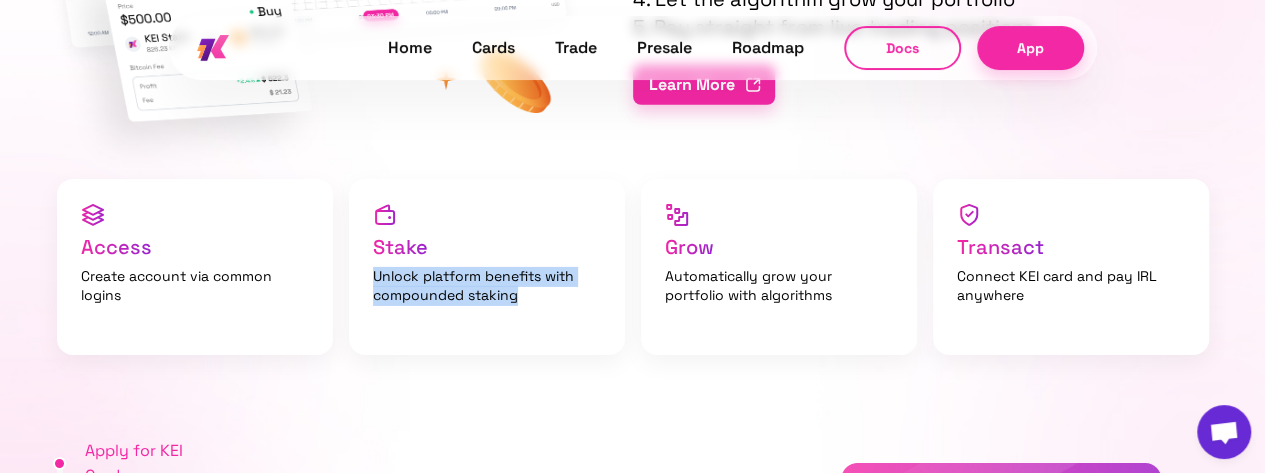 drag, startPoint x: 371, startPoint y: 276, endPoint x: 525, endPoint y: 302, distance: 156.17938 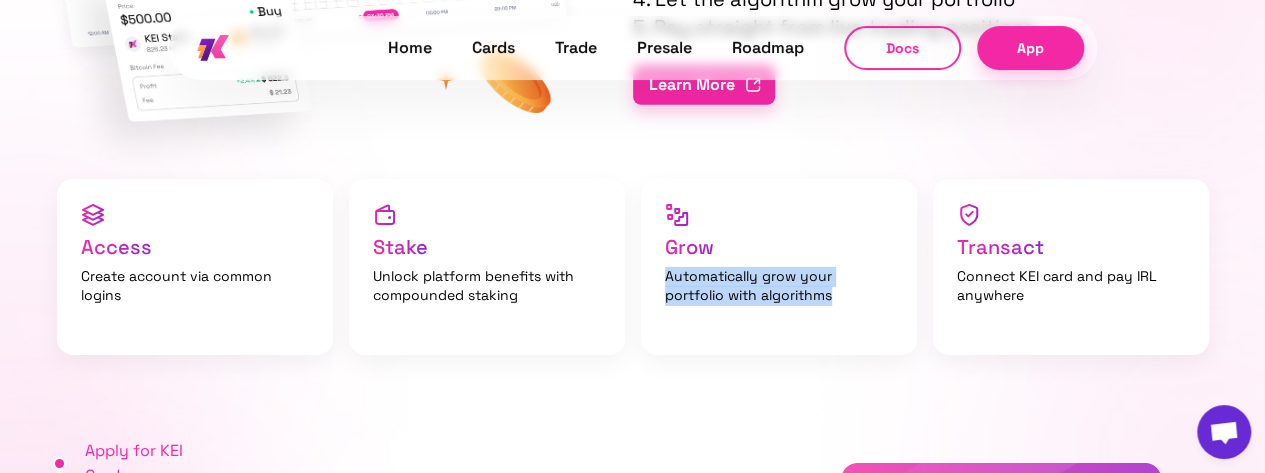 drag, startPoint x: 663, startPoint y: 271, endPoint x: 874, endPoint y: 290, distance: 211.85373 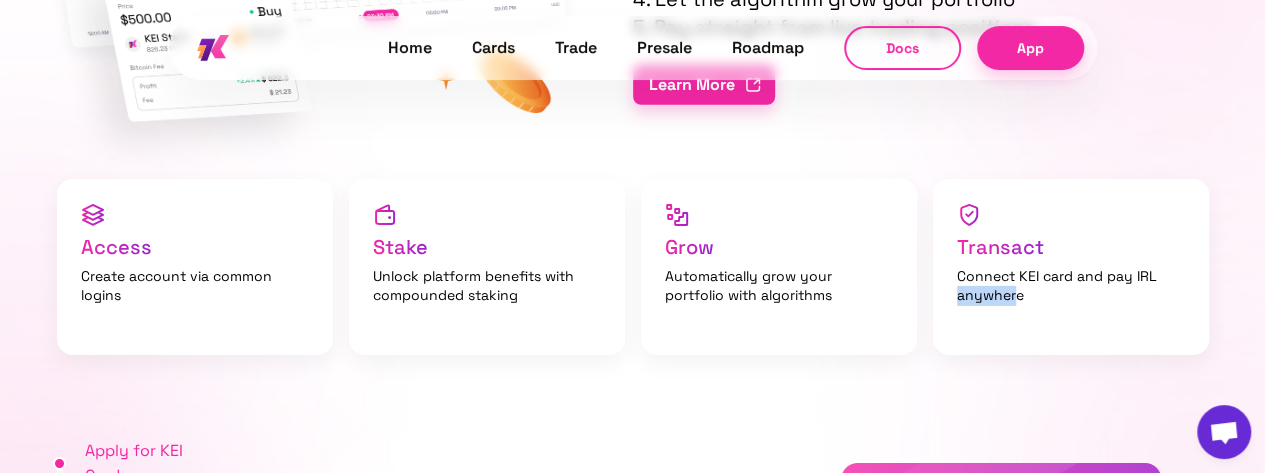 drag, startPoint x: 1017, startPoint y: 295, endPoint x: 978, endPoint y: 301, distance: 39.45884 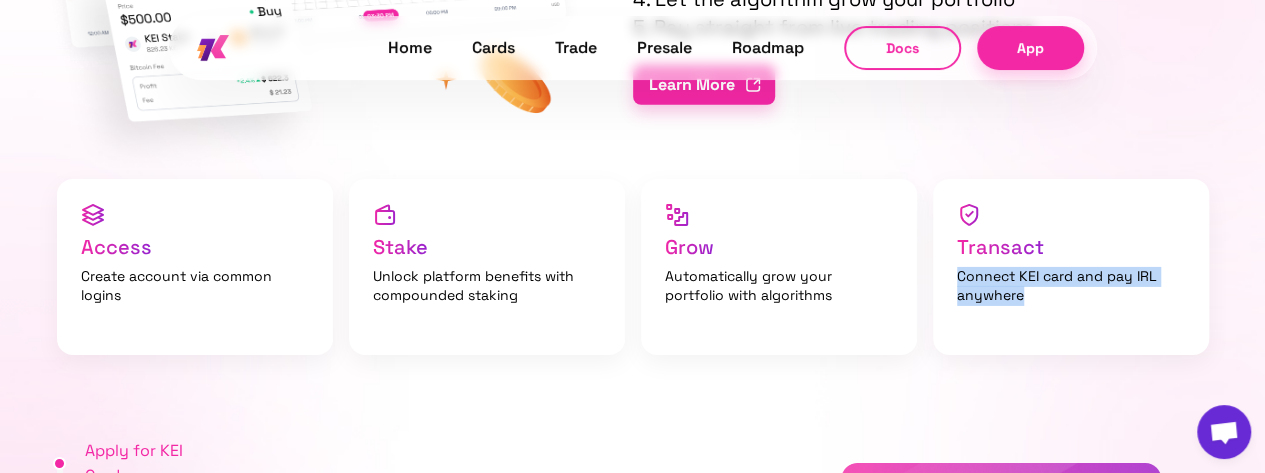drag, startPoint x: 1024, startPoint y: 299, endPoint x: 956, endPoint y: 285, distance: 69.426216 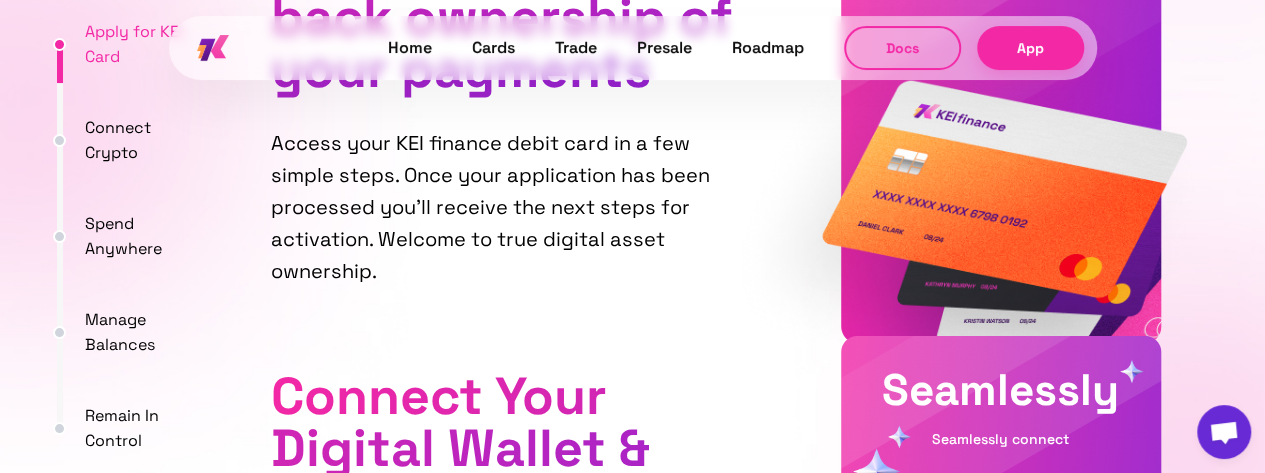 scroll, scrollTop: 3600, scrollLeft: 0, axis: vertical 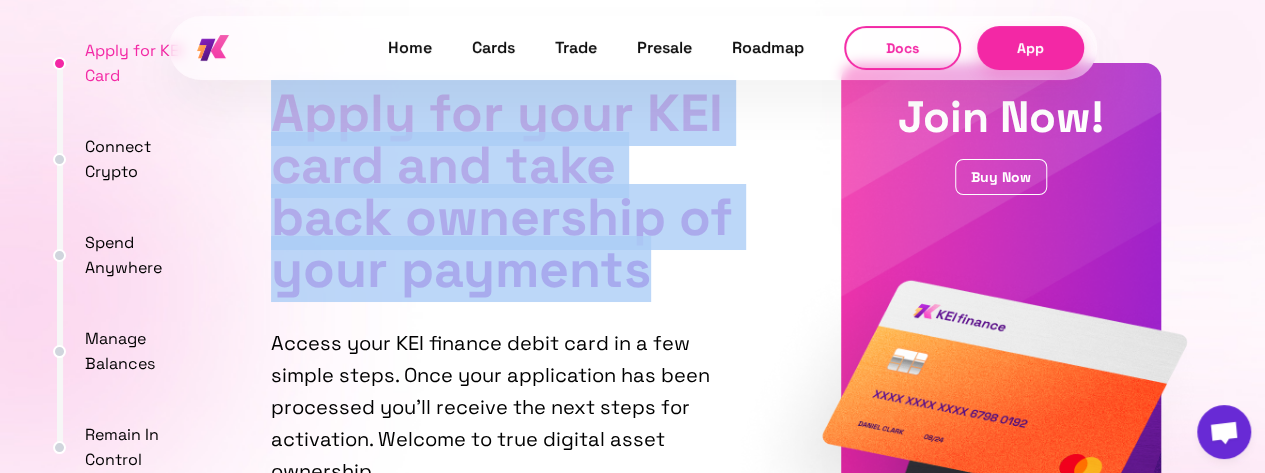 drag, startPoint x: 278, startPoint y: 107, endPoint x: 660, endPoint y: 261, distance: 411.87378 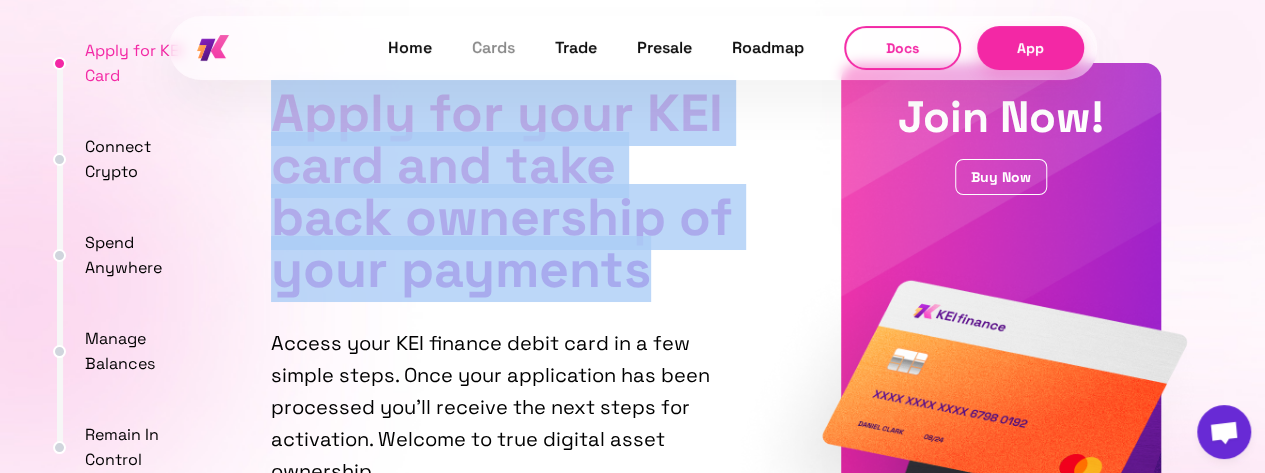 copy on "Apply for your KEI card and take back ownership of your payments" 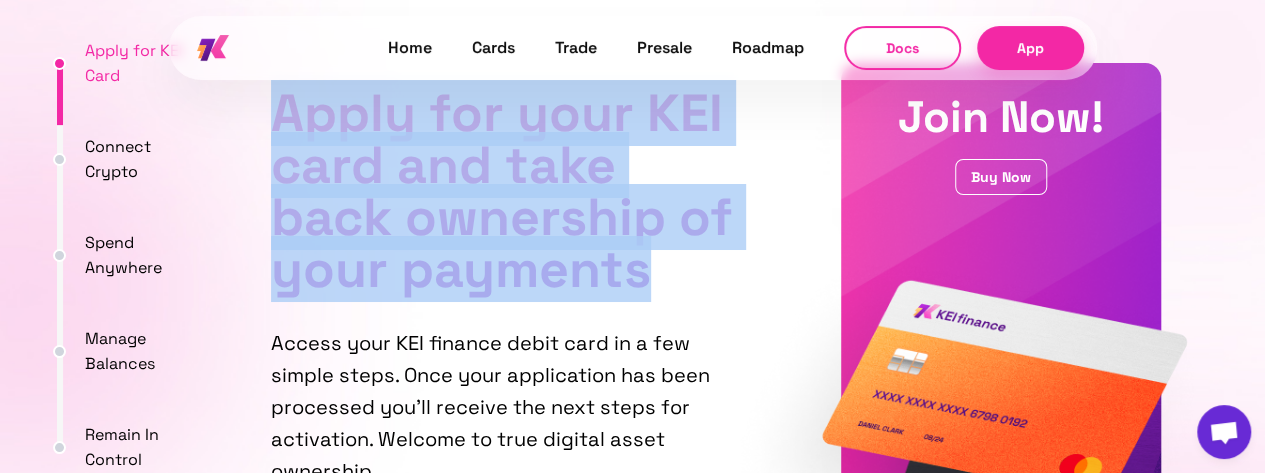 scroll, scrollTop: 3900, scrollLeft: 0, axis: vertical 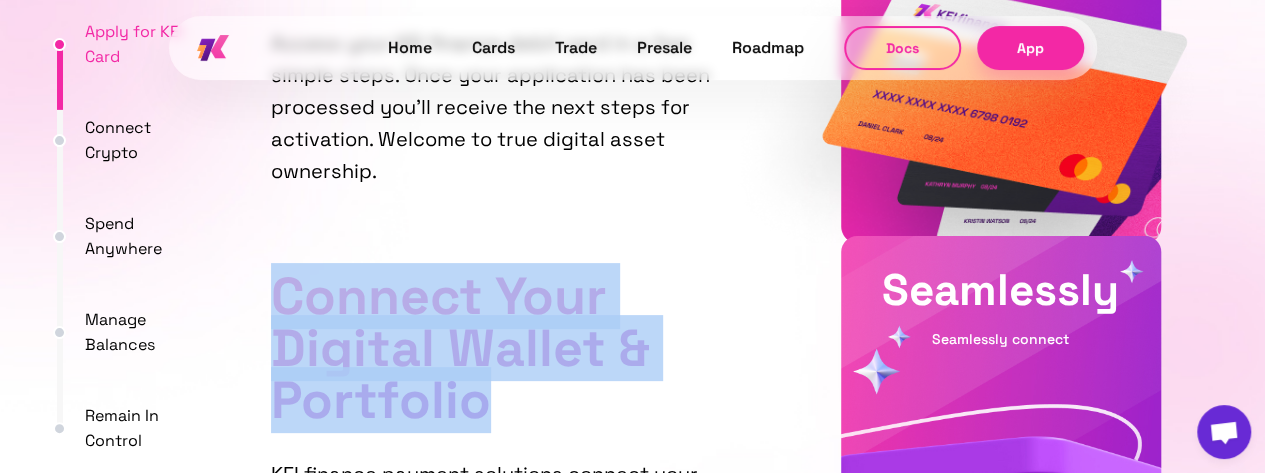 drag, startPoint x: 280, startPoint y: 288, endPoint x: 545, endPoint y: 403, distance: 288.87714 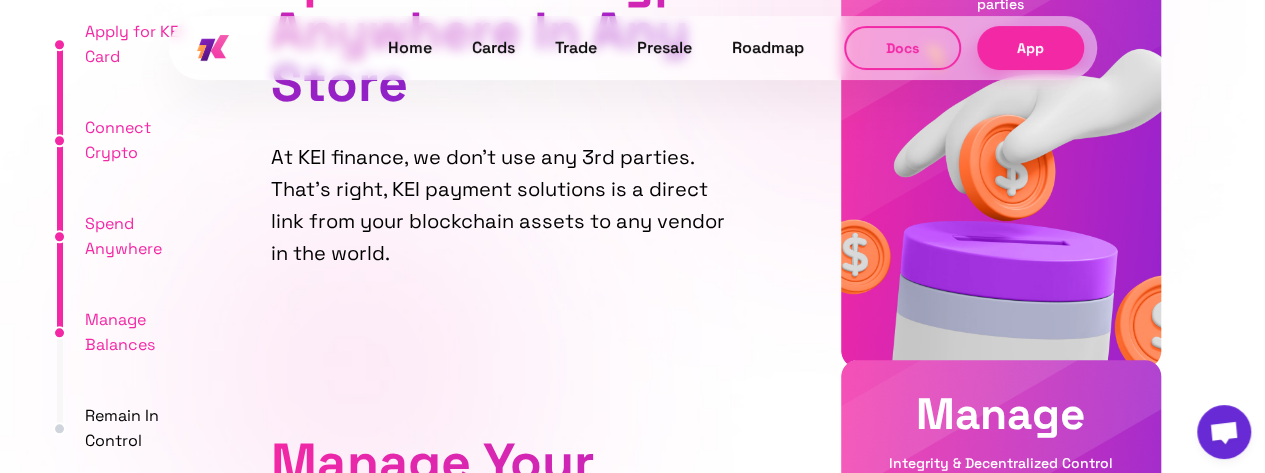 scroll, scrollTop: 4600, scrollLeft: 0, axis: vertical 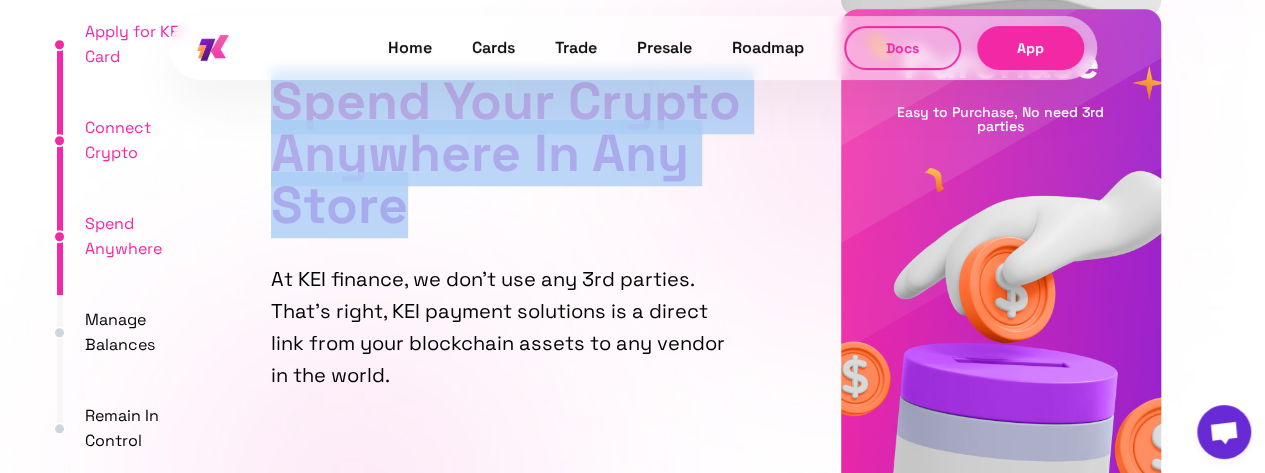 drag, startPoint x: 282, startPoint y: 108, endPoint x: 421, endPoint y: 206, distance: 170.07352 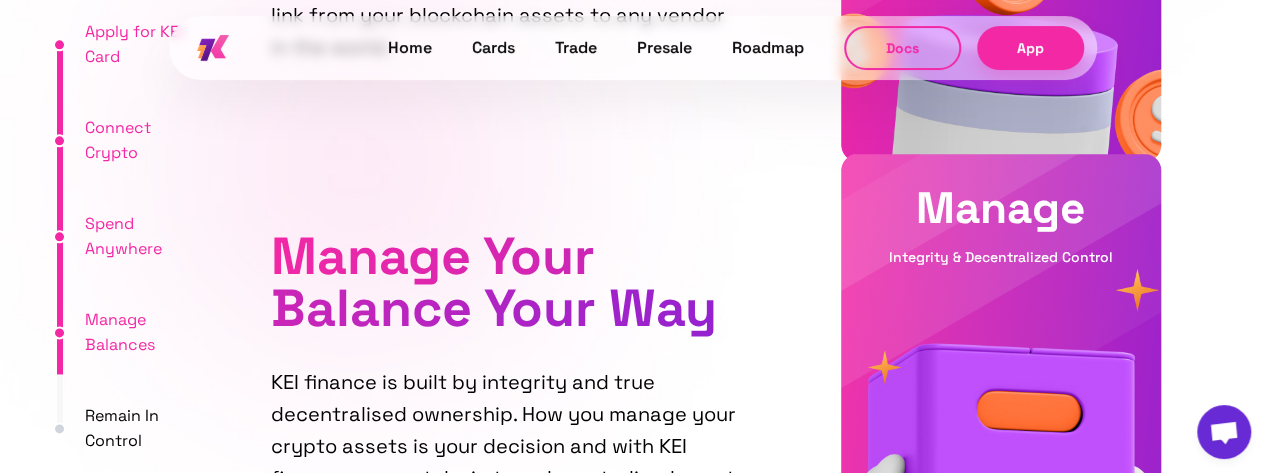 scroll, scrollTop: 4900, scrollLeft: 0, axis: vertical 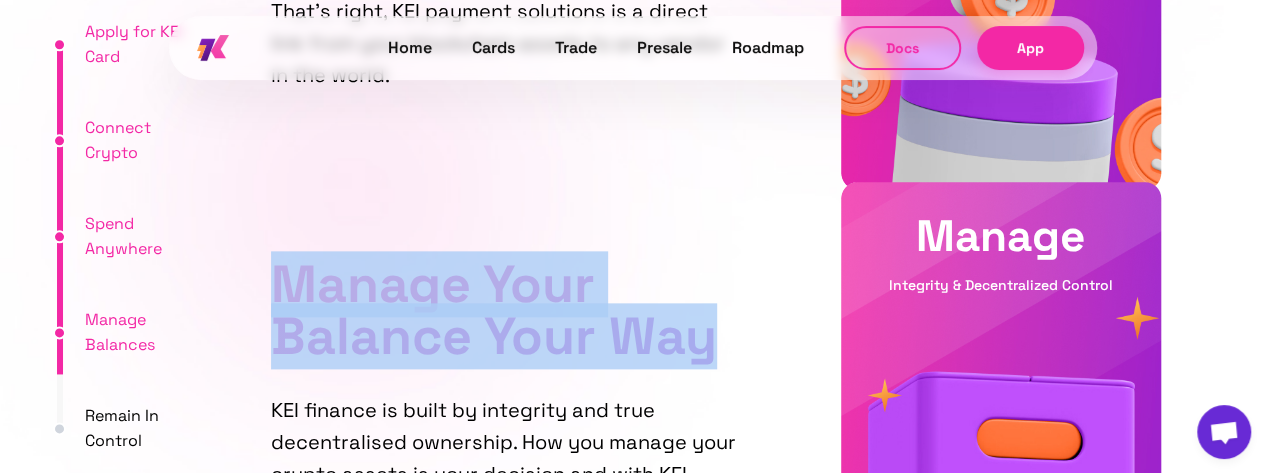 drag, startPoint x: 276, startPoint y: 271, endPoint x: 744, endPoint y: 364, distance: 477.1509 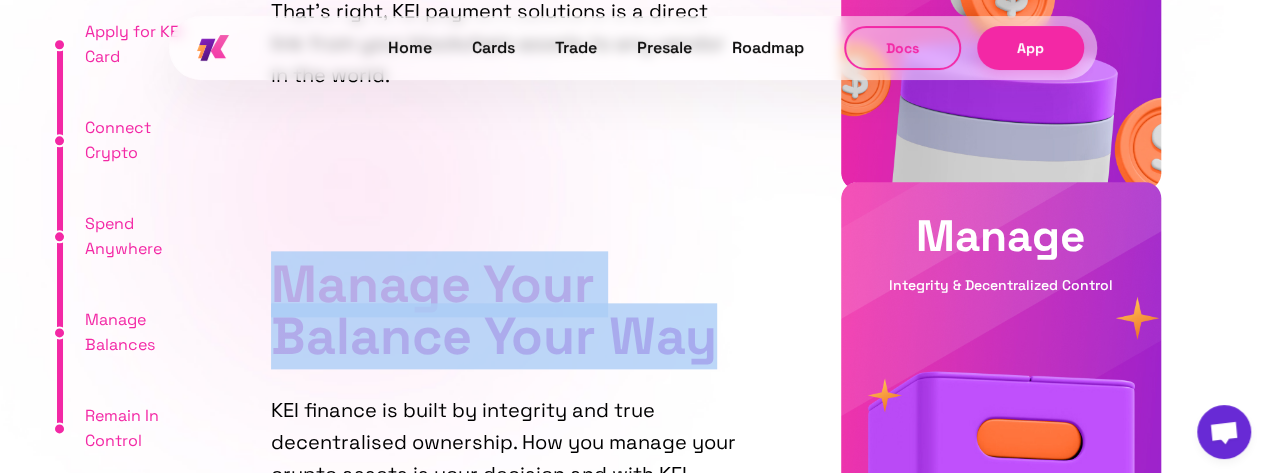 scroll, scrollTop: 5500, scrollLeft: 0, axis: vertical 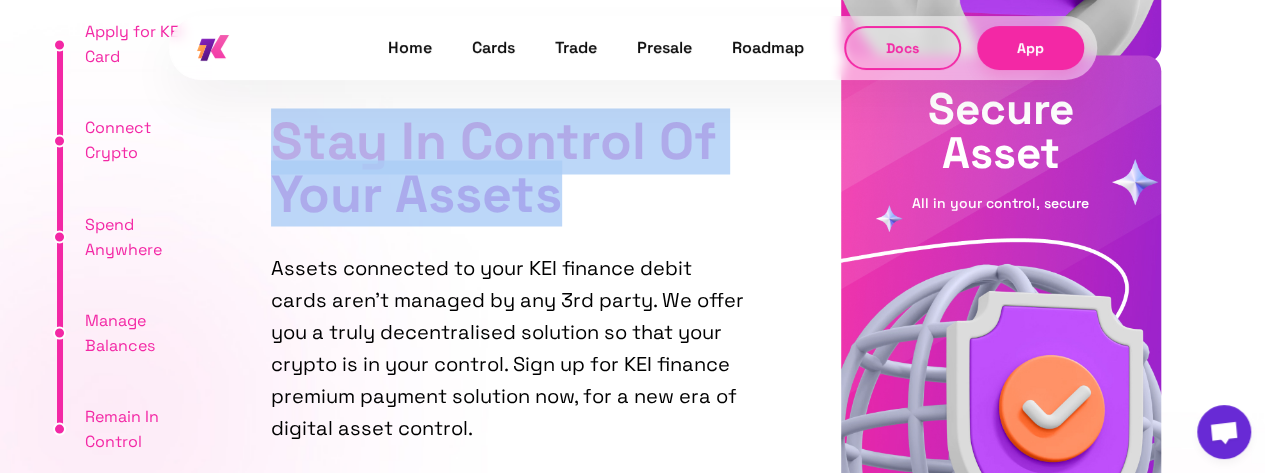 drag, startPoint x: 282, startPoint y: 133, endPoint x: 579, endPoint y: 212, distance: 307.32718 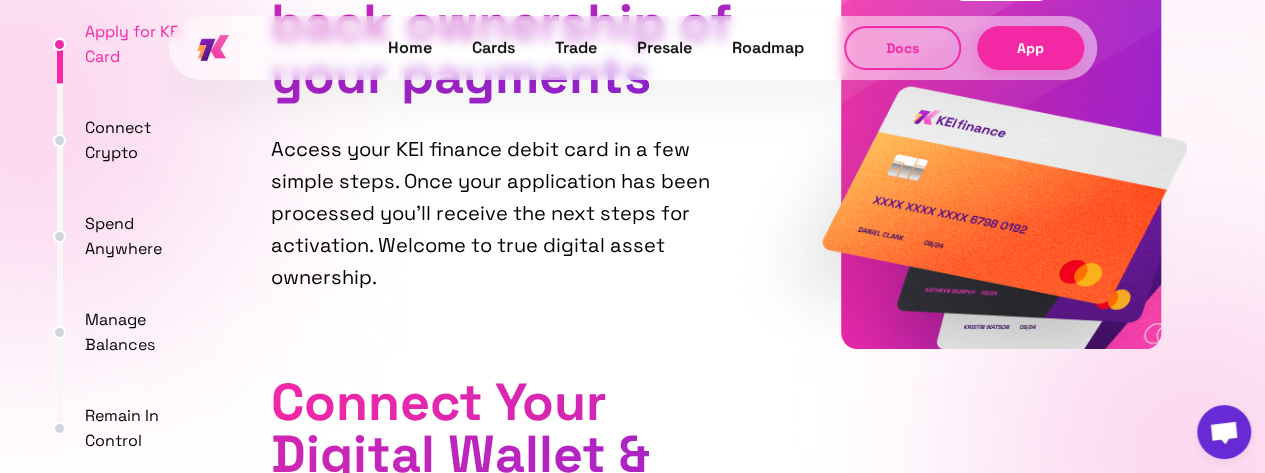 scroll, scrollTop: 3800, scrollLeft: 0, axis: vertical 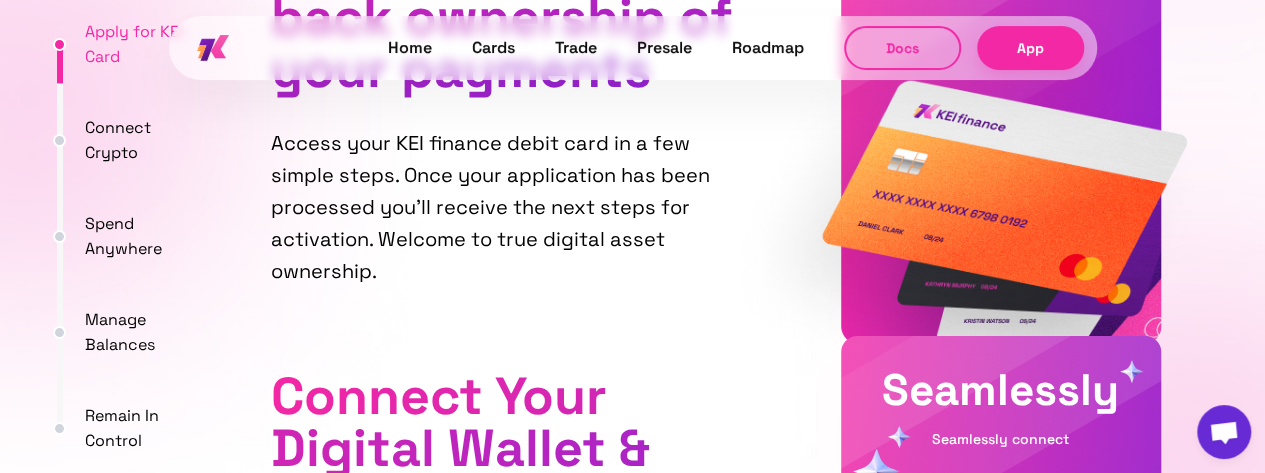 drag, startPoint x: 268, startPoint y: 134, endPoint x: 375, endPoint y: 271, distance: 173.83325 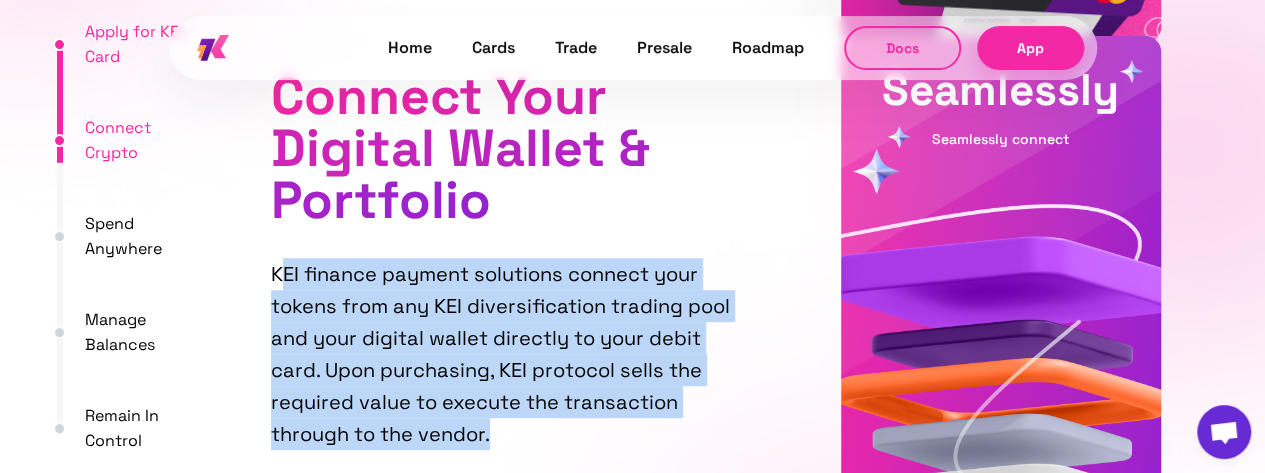drag, startPoint x: 278, startPoint y: 276, endPoint x: 542, endPoint y: 420, distance: 300.71915 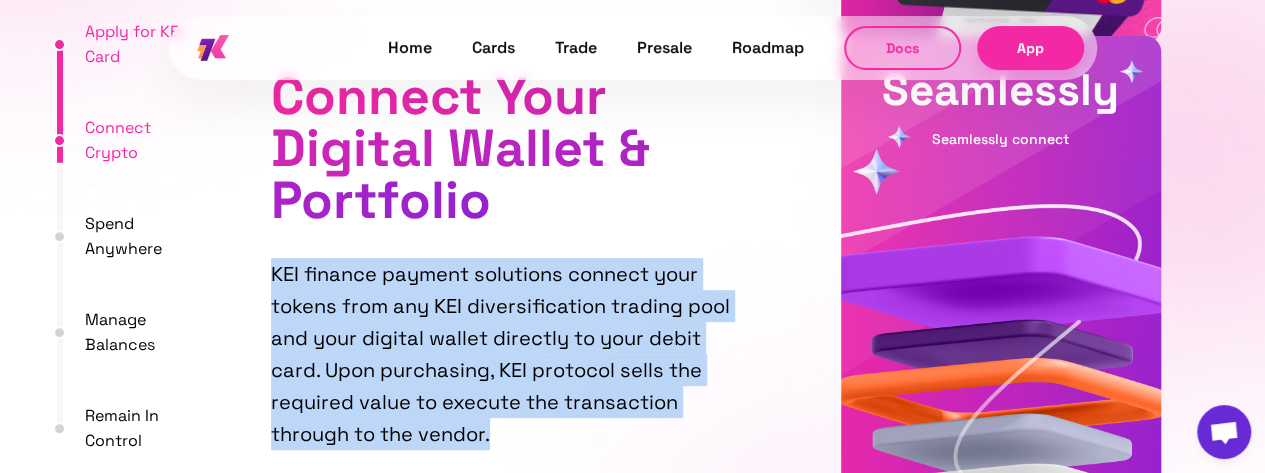 drag, startPoint x: 274, startPoint y: 269, endPoint x: 509, endPoint y: 436, distance: 288.29498 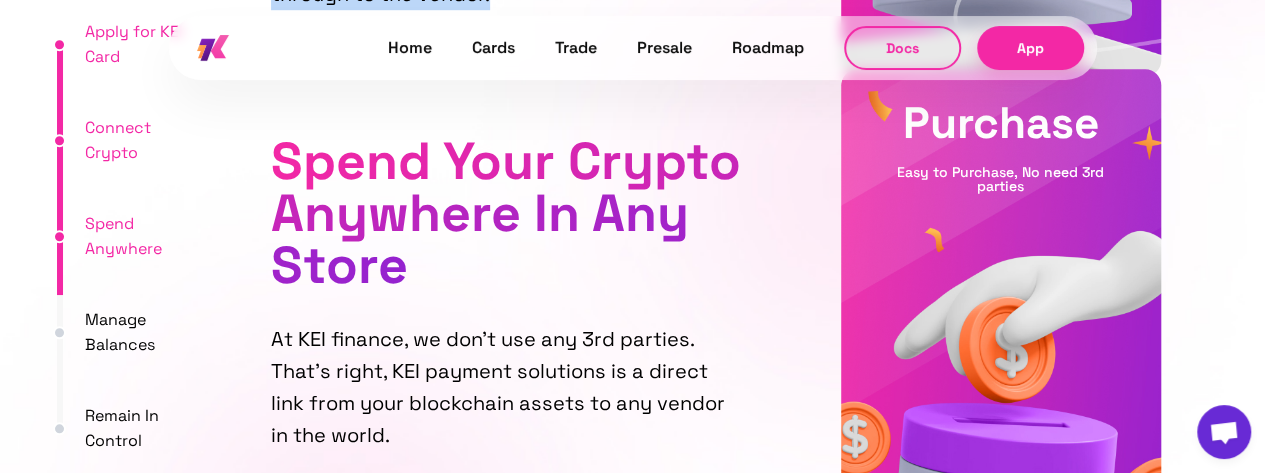 scroll, scrollTop: 4600, scrollLeft: 0, axis: vertical 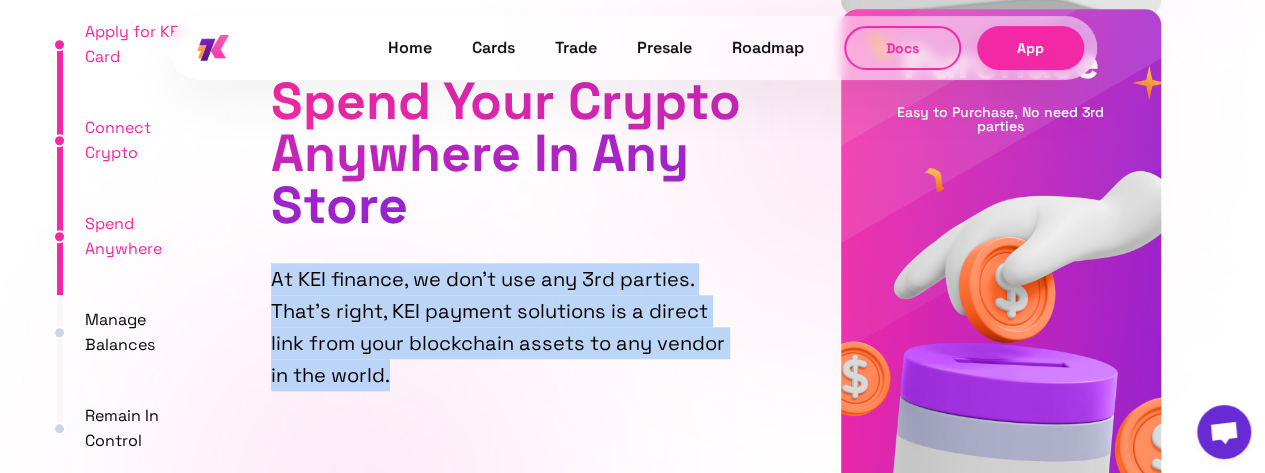 drag, startPoint x: 271, startPoint y: 279, endPoint x: 440, endPoint y: 380, distance: 196.88068 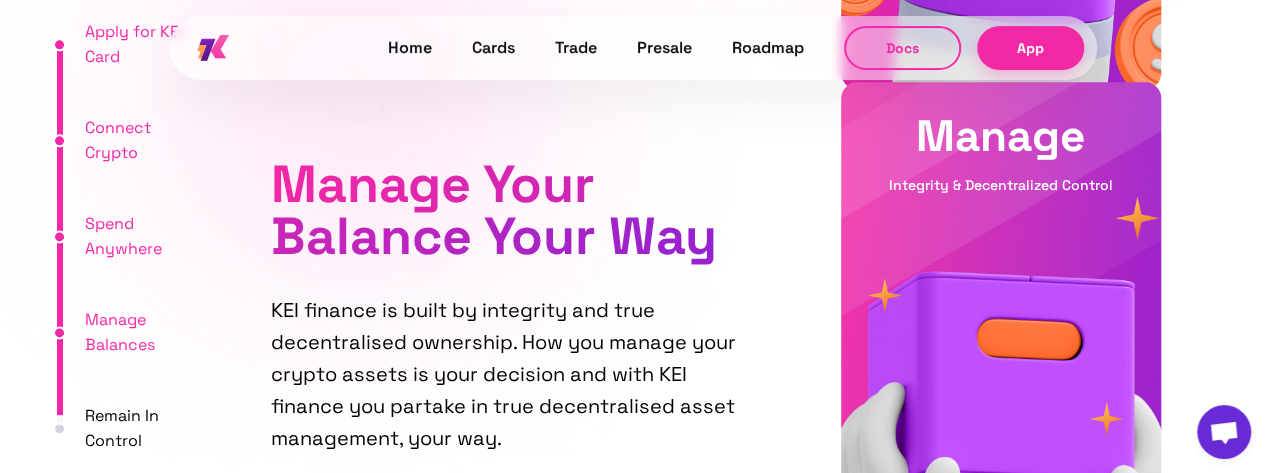 scroll, scrollTop: 5100, scrollLeft: 0, axis: vertical 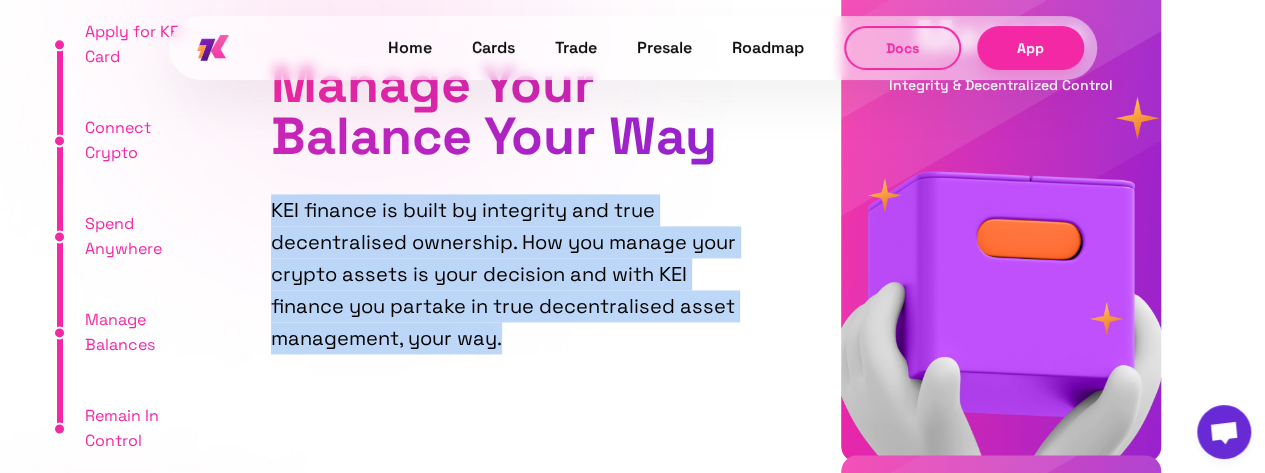 drag, startPoint x: 308, startPoint y: 225, endPoint x: 646, endPoint y: 375, distance: 369.78912 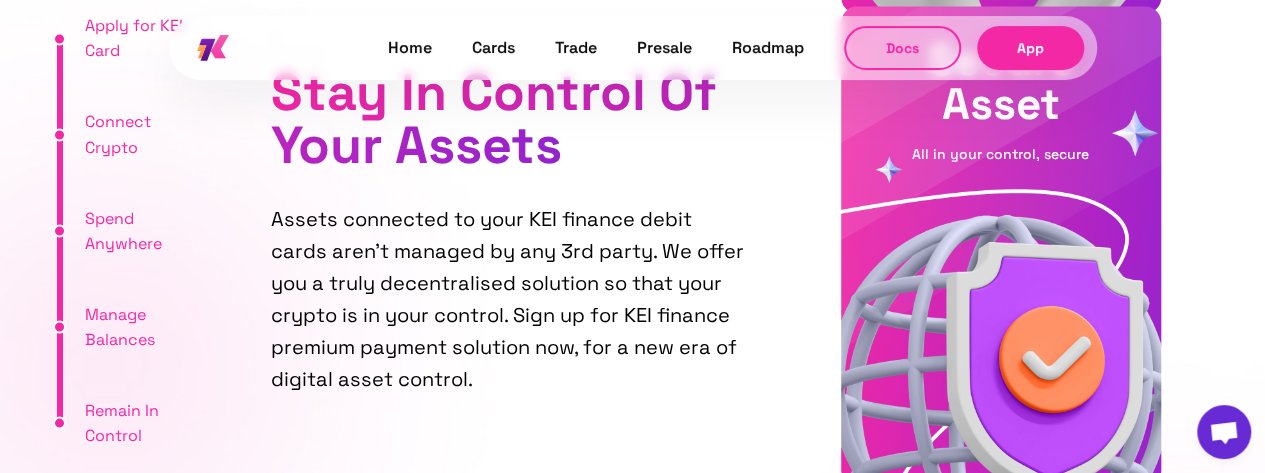 scroll, scrollTop: 5600, scrollLeft: 0, axis: vertical 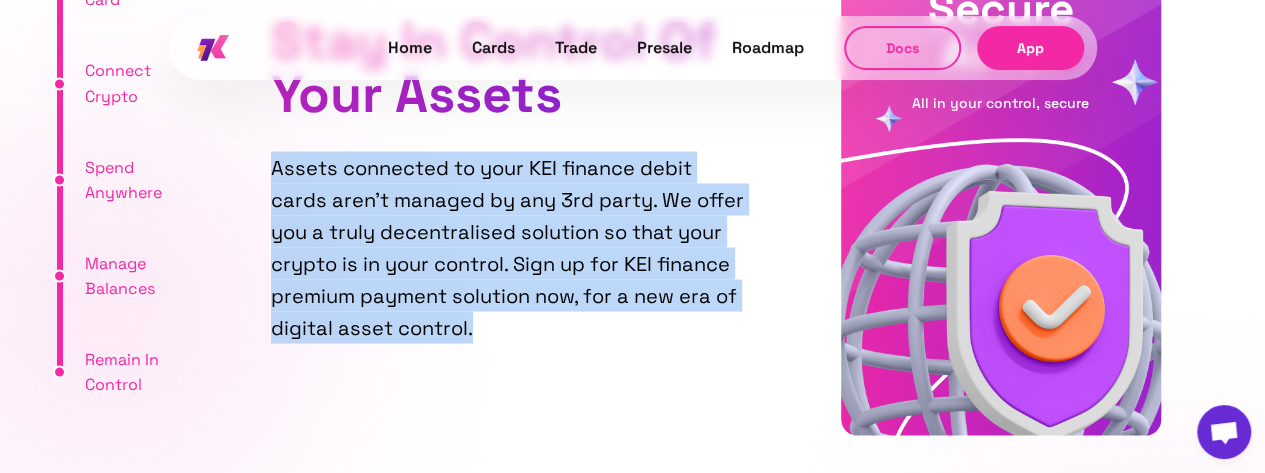 drag, startPoint x: 270, startPoint y: 171, endPoint x: 488, endPoint y: 365, distance: 291.82187 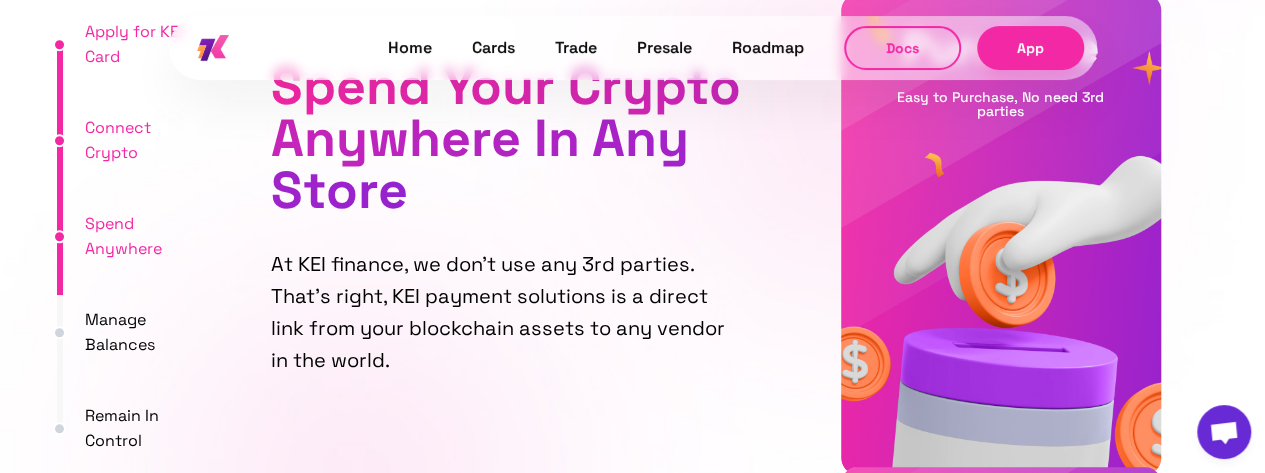 scroll, scrollTop: 4600, scrollLeft: 0, axis: vertical 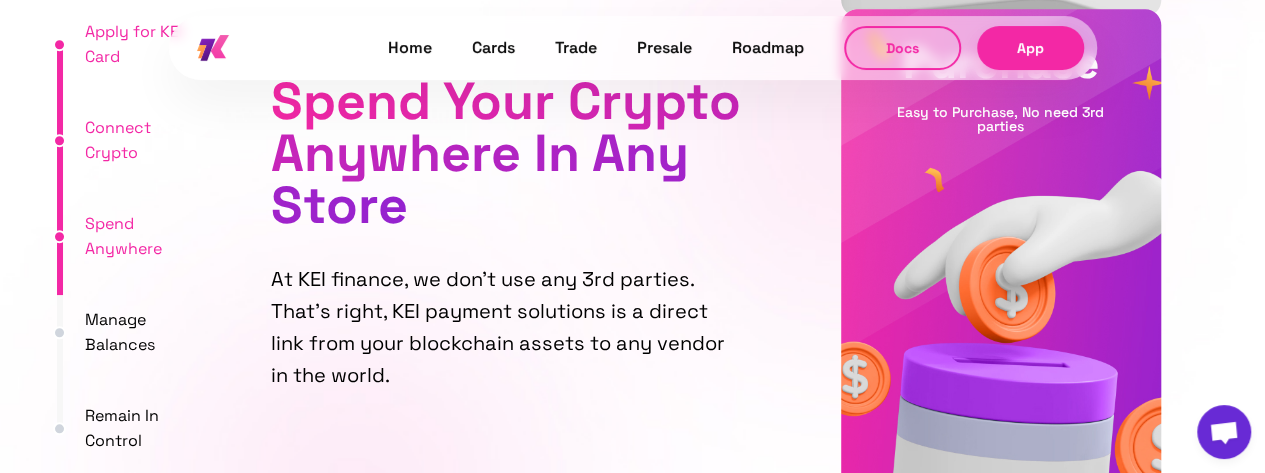 click on "Home Cards Trade Presale Roadmap Docs App" at bounding box center (632, 48) 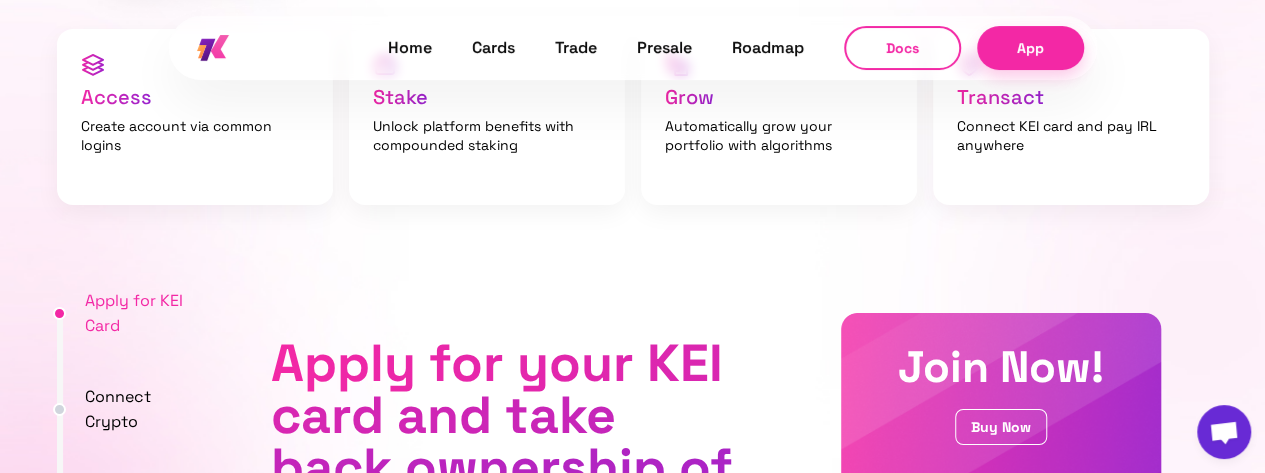 scroll, scrollTop: 3300, scrollLeft: 0, axis: vertical 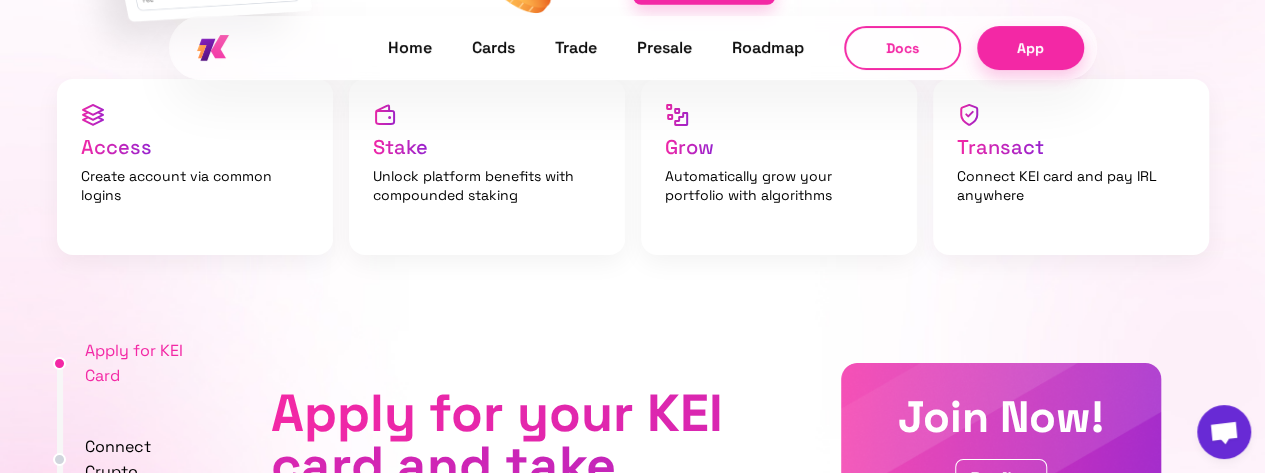 drag, startPoint x: 132, startPoint y: 381, endPoint x: 86, endPoint y: 349, distance: 56.0357 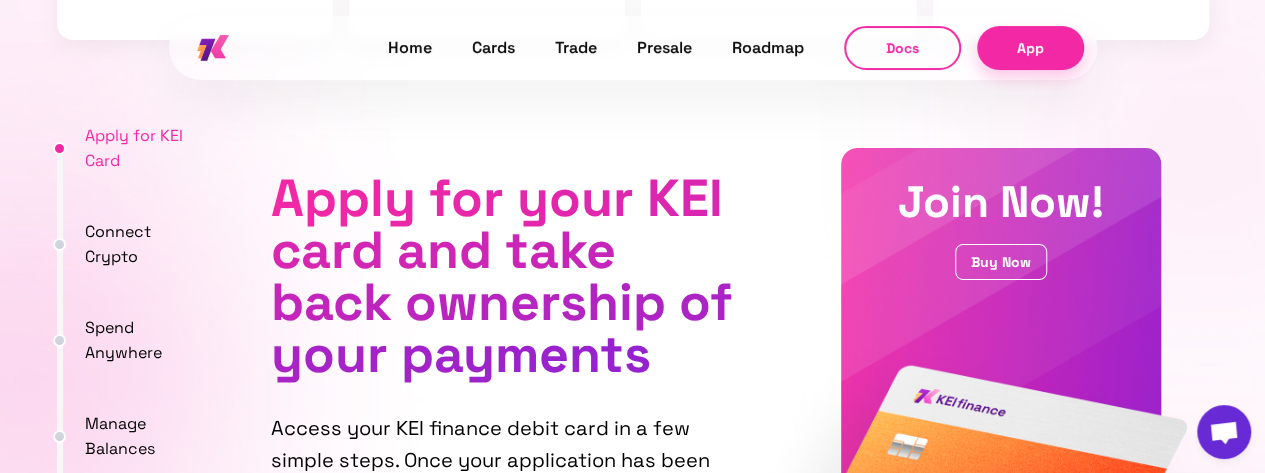 scroll, scrollTop: 3650, scrollLeft: 0, axis: vertical 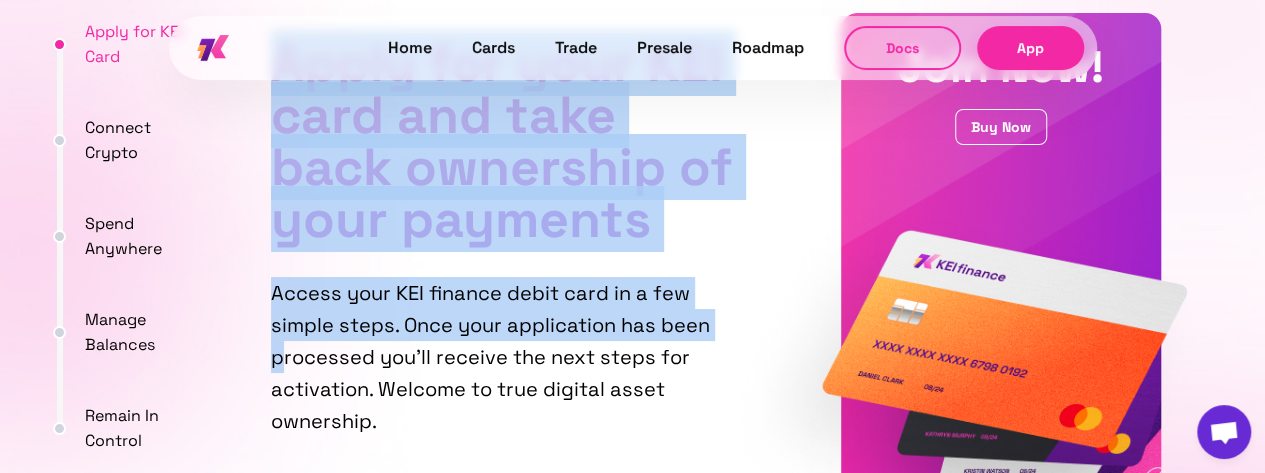 drag, startPoint x: 69, startPoint y: 321, endPoint x: 248, endPoint y: 371, distance: 185.8521 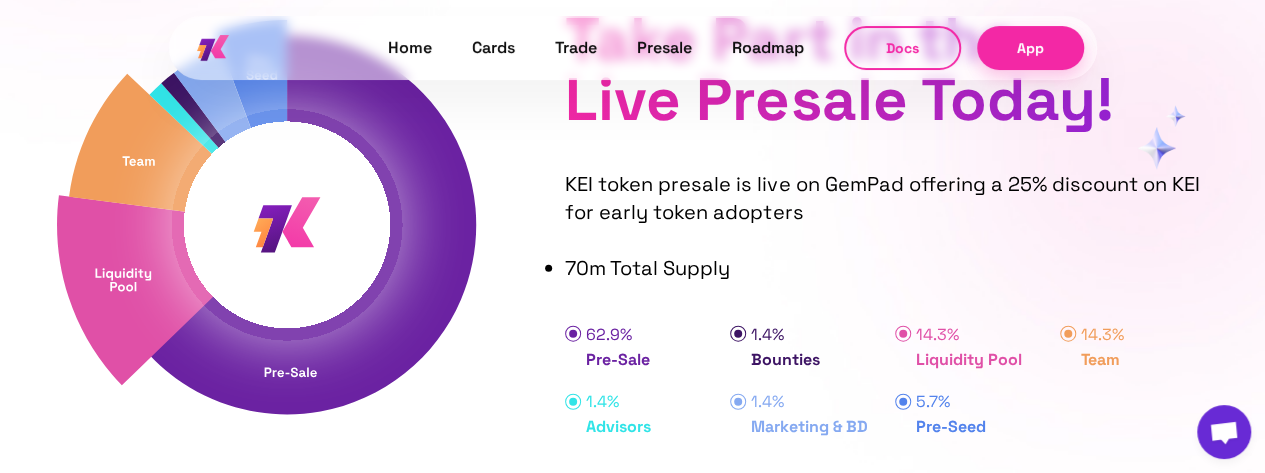 scroll, scrollTop: 5950, scrollLeft: 0, axis: vertical 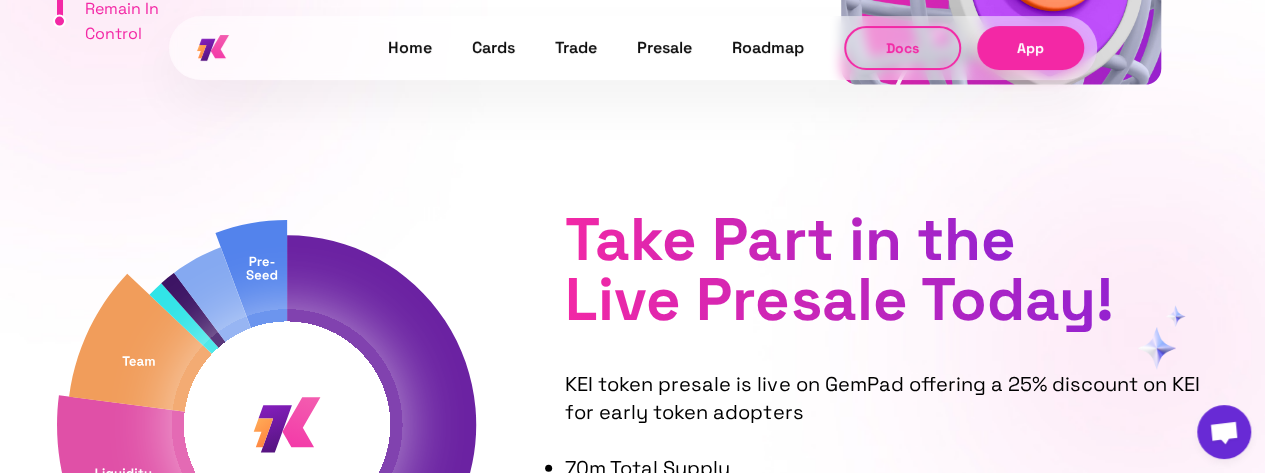 drag, startPoint x: 570, startPoint y: 251, endPoint x: 1119, endPoint y: 317, distance: 552.953 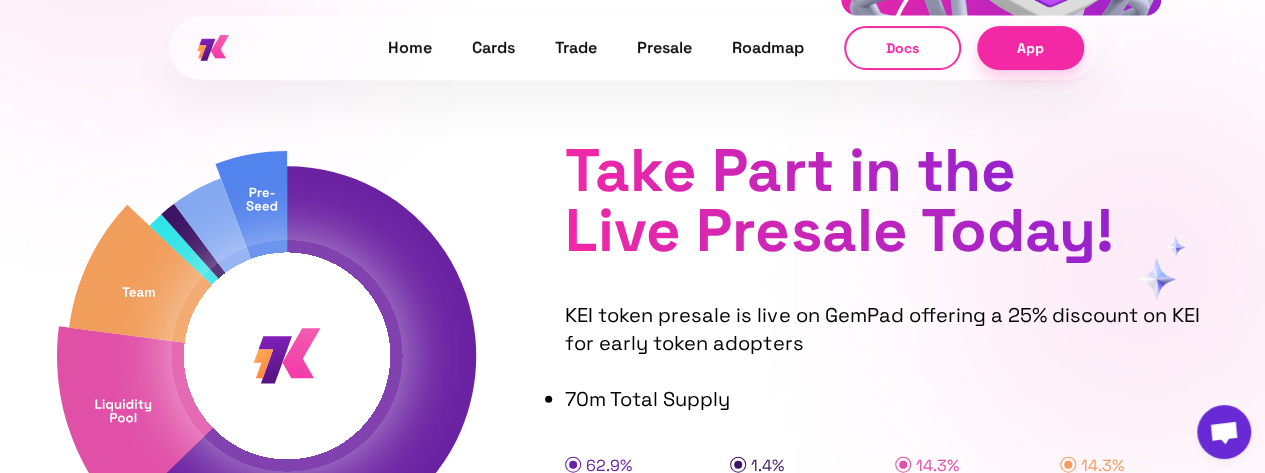 scroll, scrollTop: 6050, scrollLeft: 0, axis: vertical 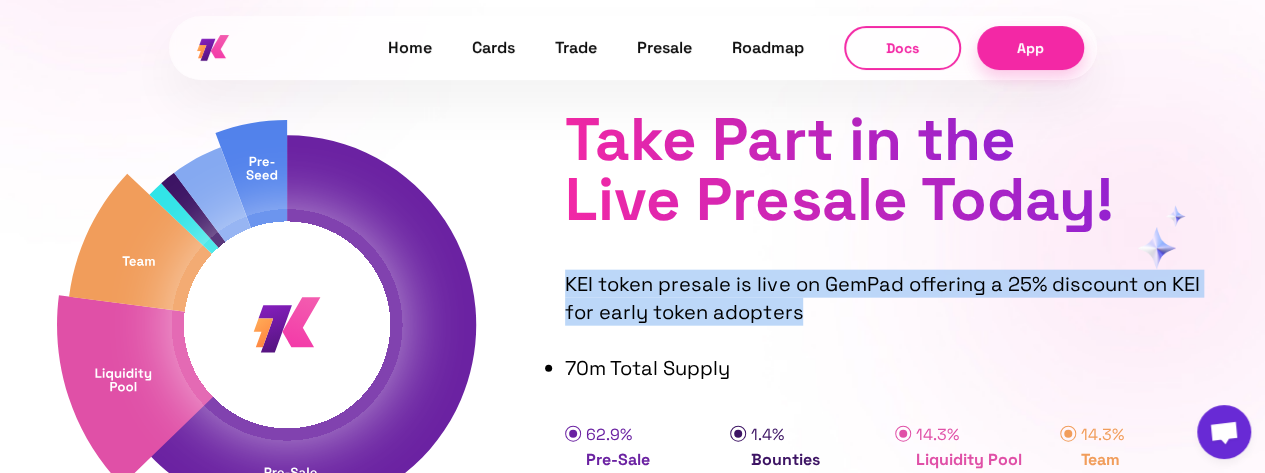 drag, startPoint x: 562, startPoint y: 277, endPoint x: 816, endPoint y: 323, distance: 258.13174 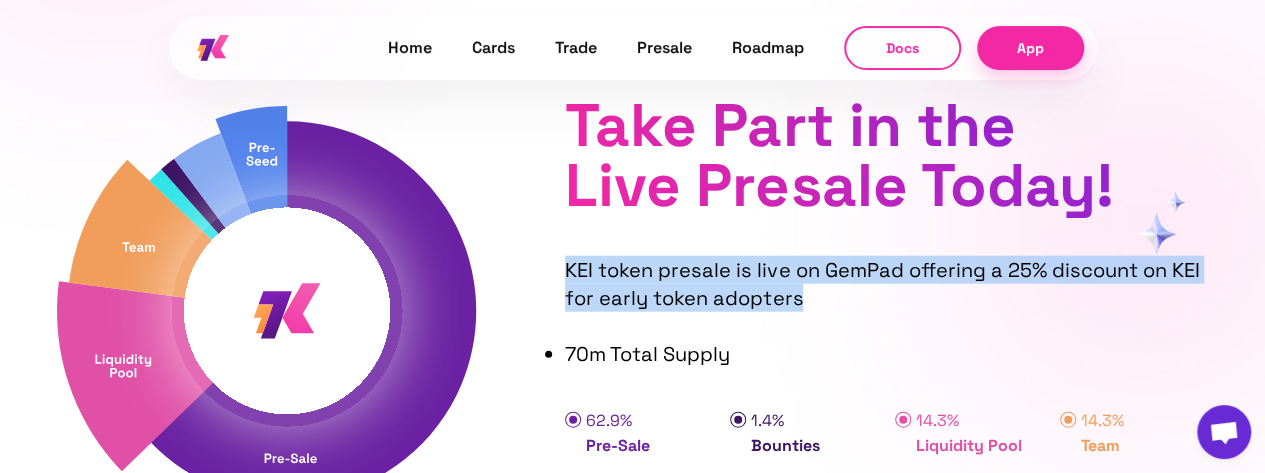 scroll, scrollTop: 6250, scrollLeft: 0, axis: vertical 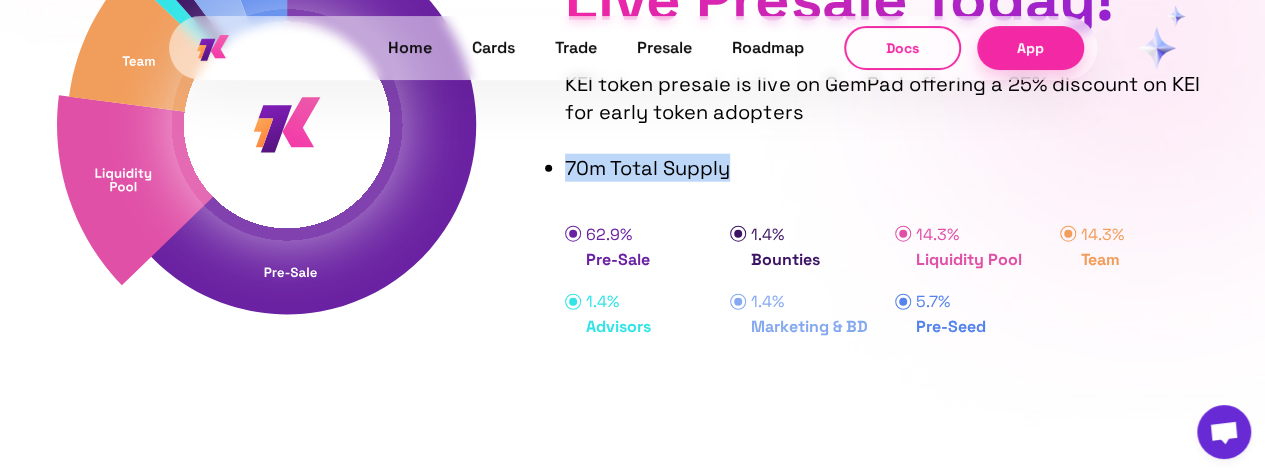 drag, startPoint x: 740, startPoint y: 161, endPoint x: 570, endPoint y: 166, distance: 170.07352 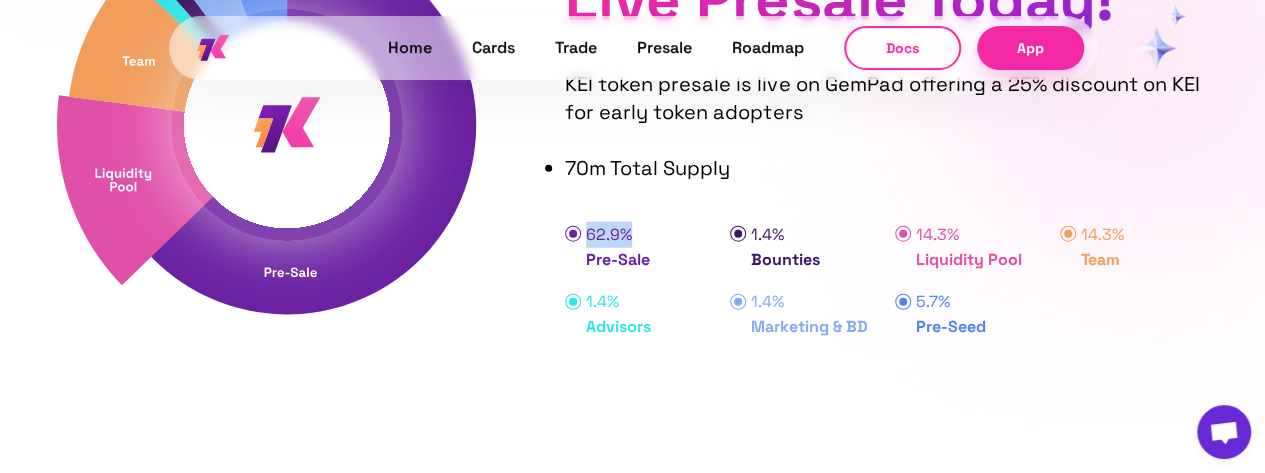 drag, startPoint x: 584, startPoint y: 226, endPoint x: 640, endPoint y: 241, distance: 57.974133 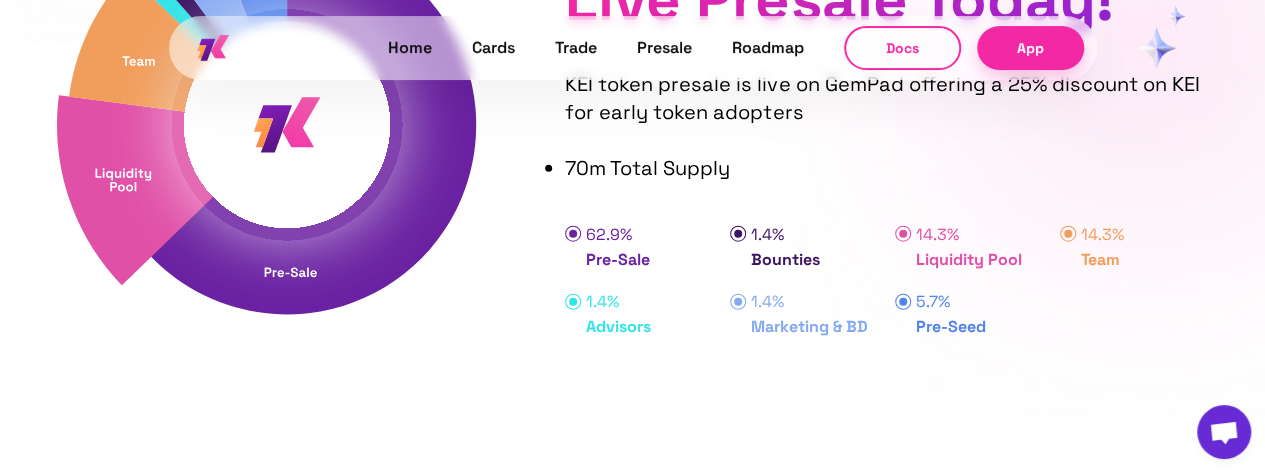 click on "1.4 %" at bounding box center (639, 302) 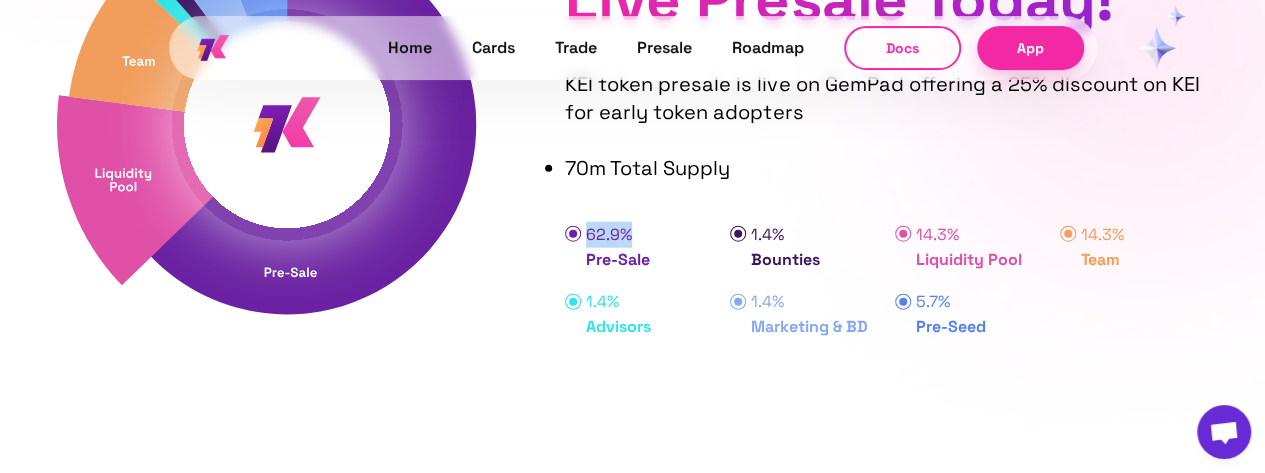 drag, startPoint x: 637, startPoint y: 231, endPoint x: 586, endPoint y: 235, distance: 51.156624 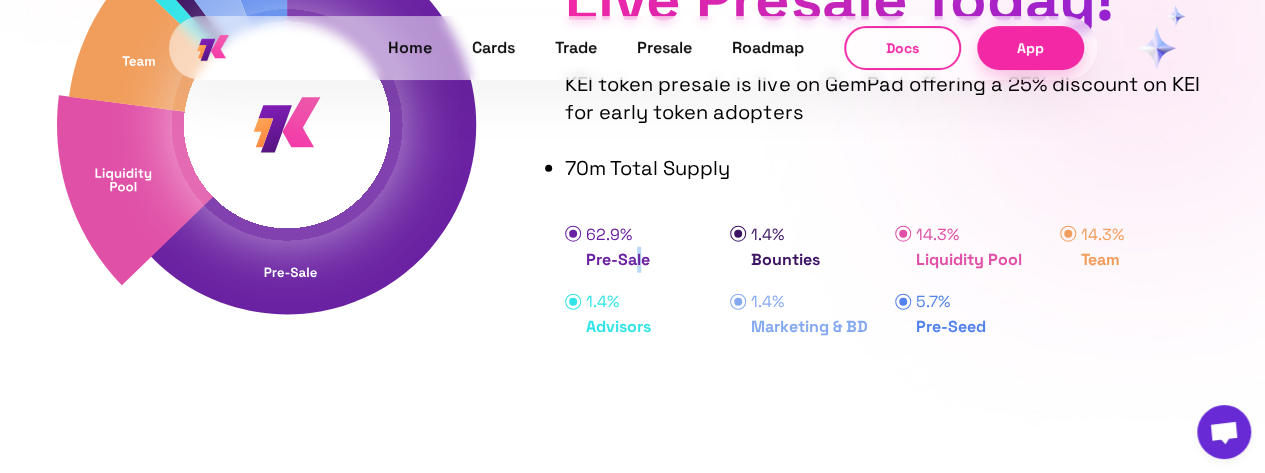 drag, startPoint x: 642, startPoint y: 253, endPoint x: 632, endPoint y: 255, distance: 10.198039 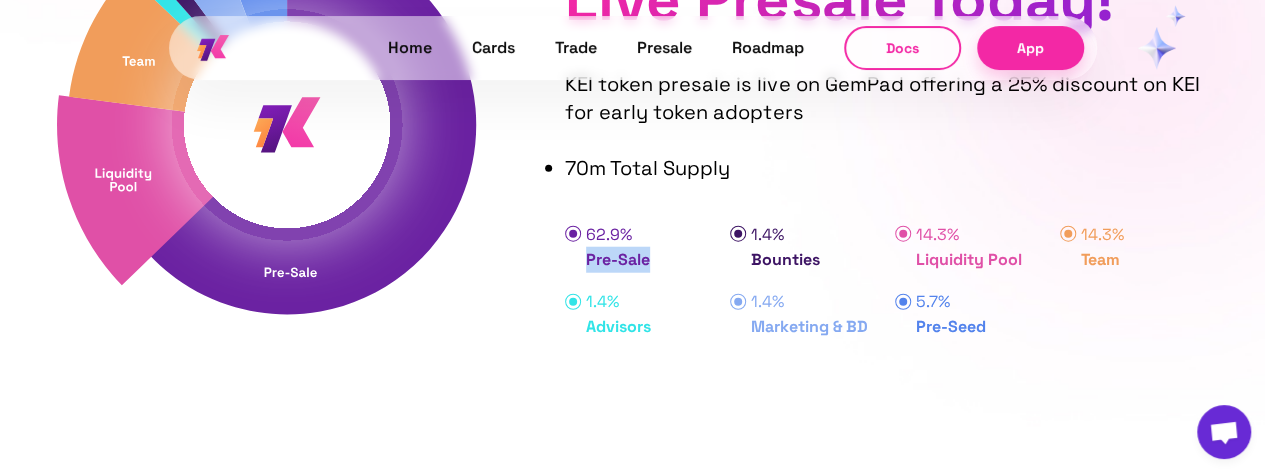 drag, startPoint x: 652, startPoint y: 261, endPoint x: 586, endPoint y: 261, distance: 66 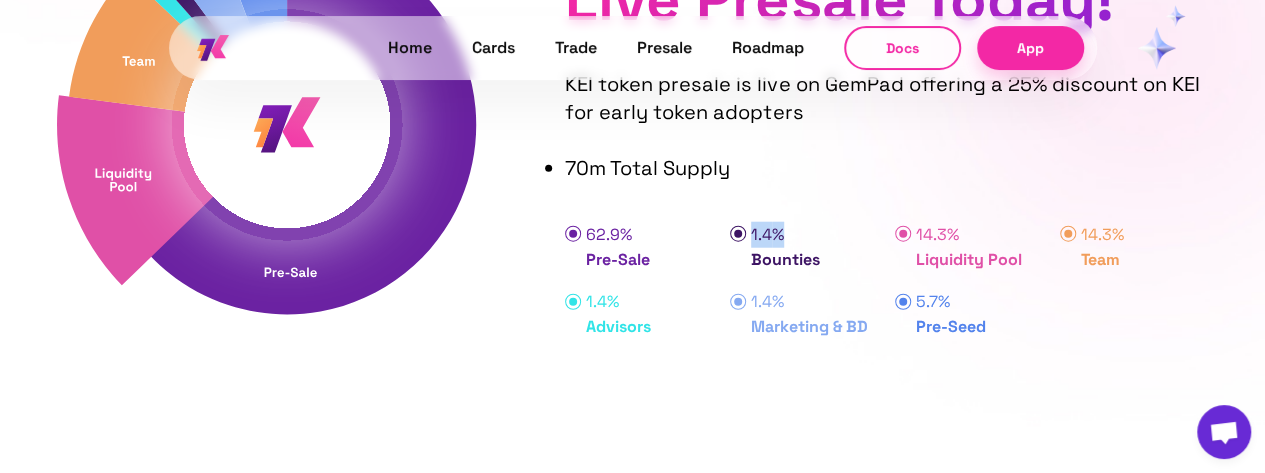 drag, startPoint x: 787, startPoint y: 237, endPoint x: 746, endPoint y: 237, distance: 41 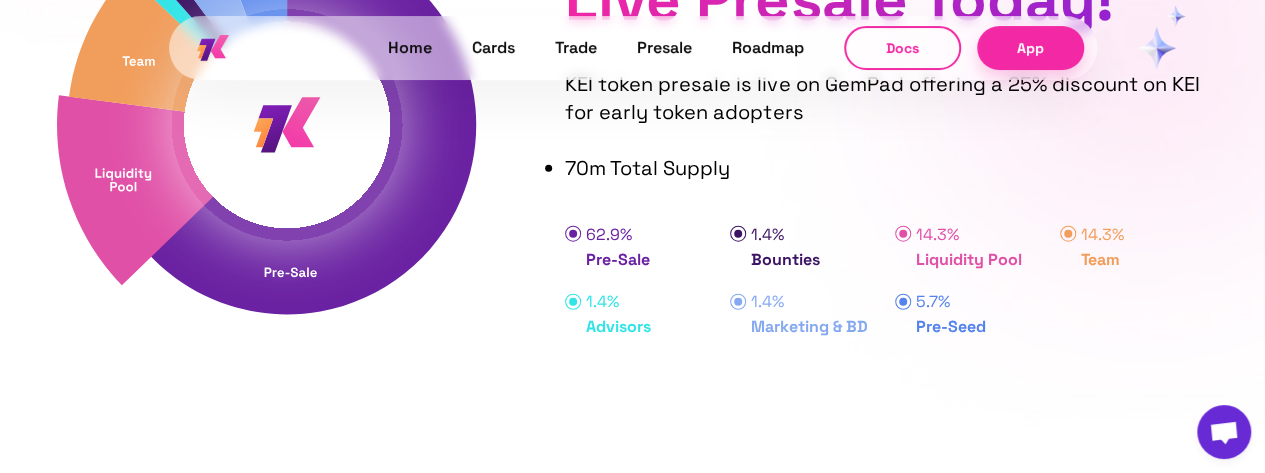 click on "Bounties" at bounding box center [815, 260] 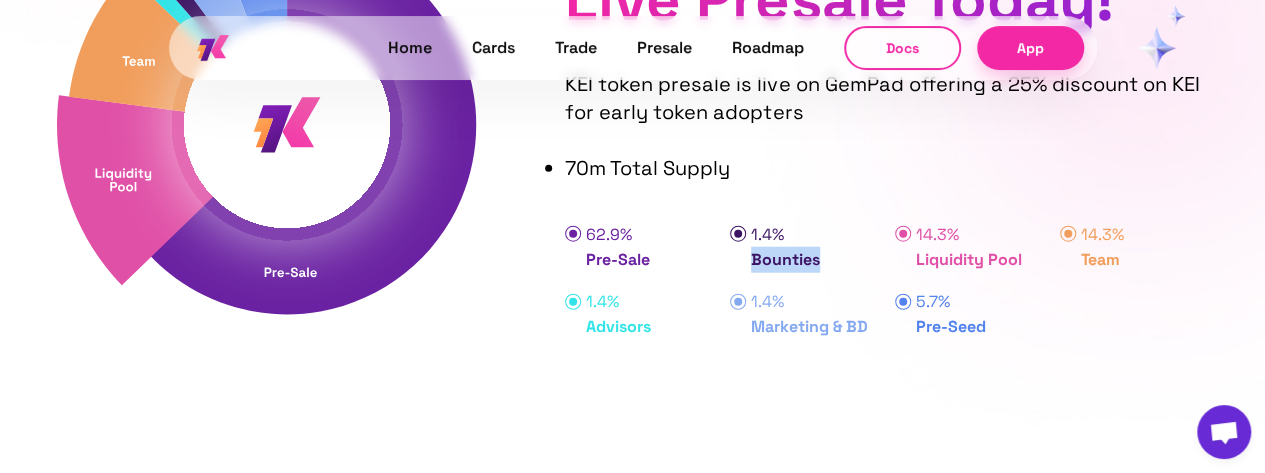 drag, startPoint x: 818, startPoint y: 261, endPoint x: 741, endPoint y: 257, distance: 77.10383 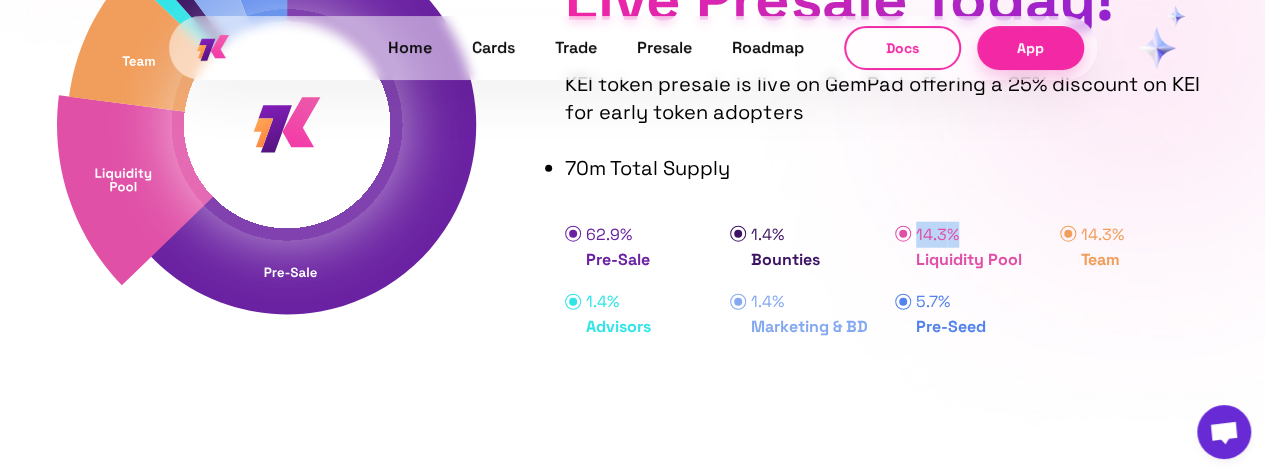 drag, startPoint x: 961, startPoint y: 232, endPoint x: 908, endPoint y: 236, distance: 53.15073 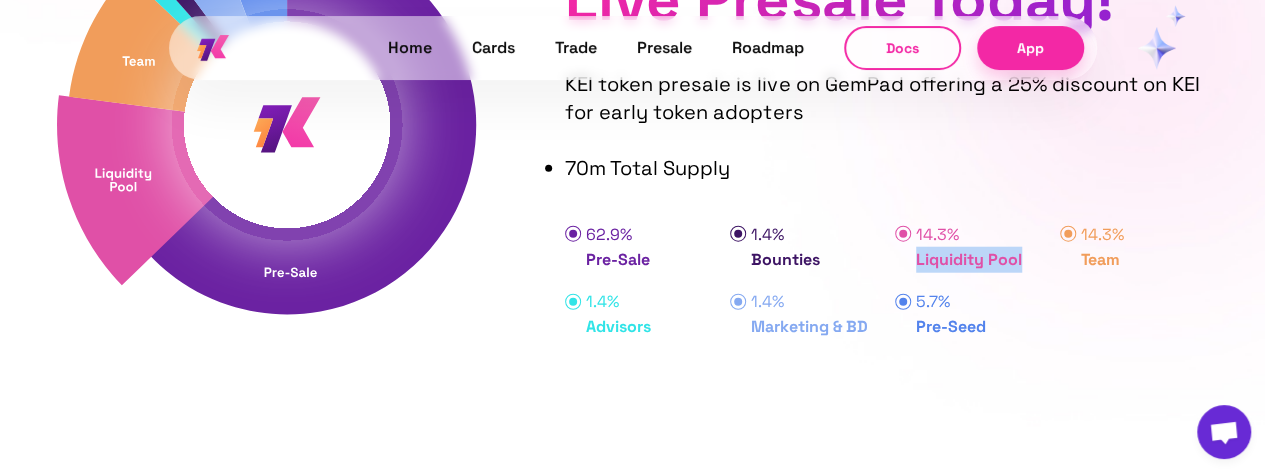 drag, startPoint x: 1024, startPoint y: 263, endPoint x: 914, endPoint y: 265, distance: 110.01818 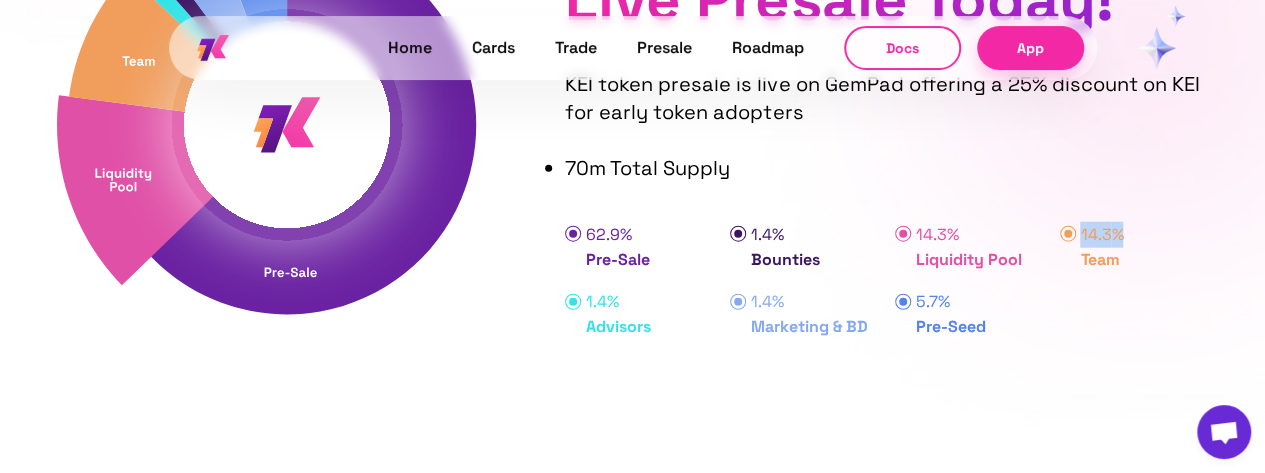 drag, startPoint x: 1131, startPoint y: 233, endPoint x: 1057, endPoint y: 229, distance: 74.10803 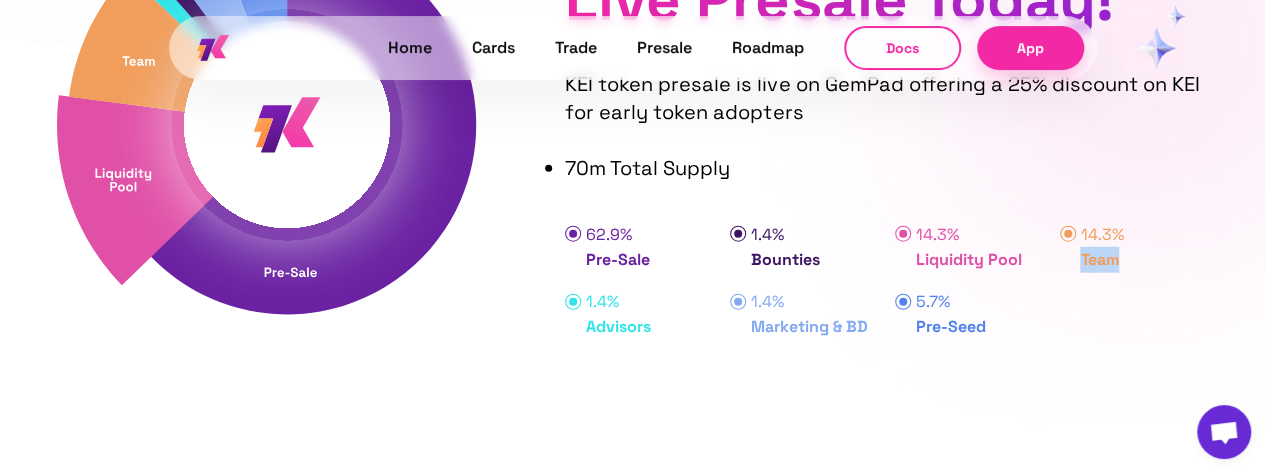 drag, startPoint x: 1126, startPoint y: 259, endPoint x: 1080, endPoint y: 261, distance: 46.043457 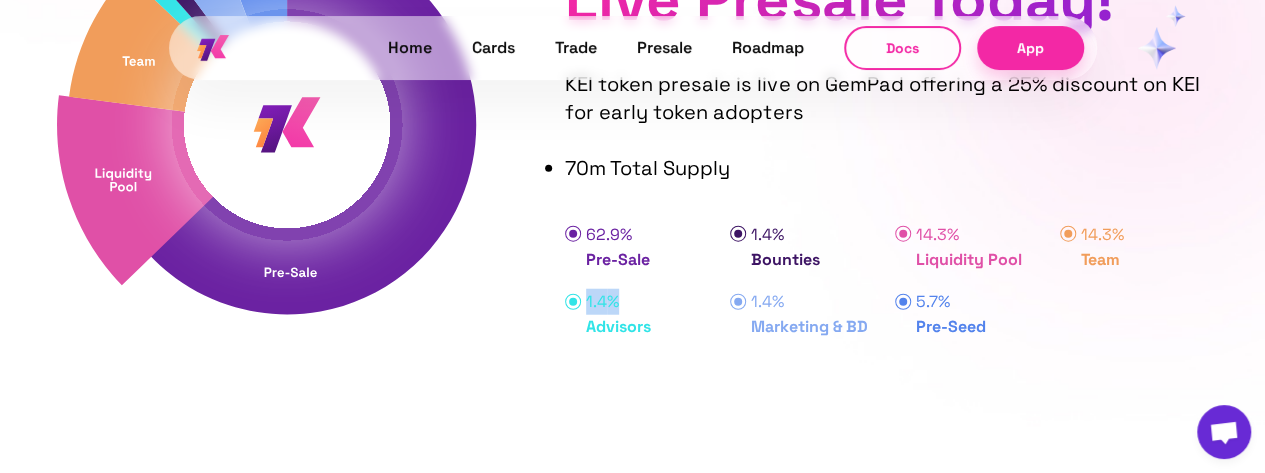drag, startPoint x: 629, startPoint y: 305, endPoint x: 588, endPoint y: 303, distance: 41.04875 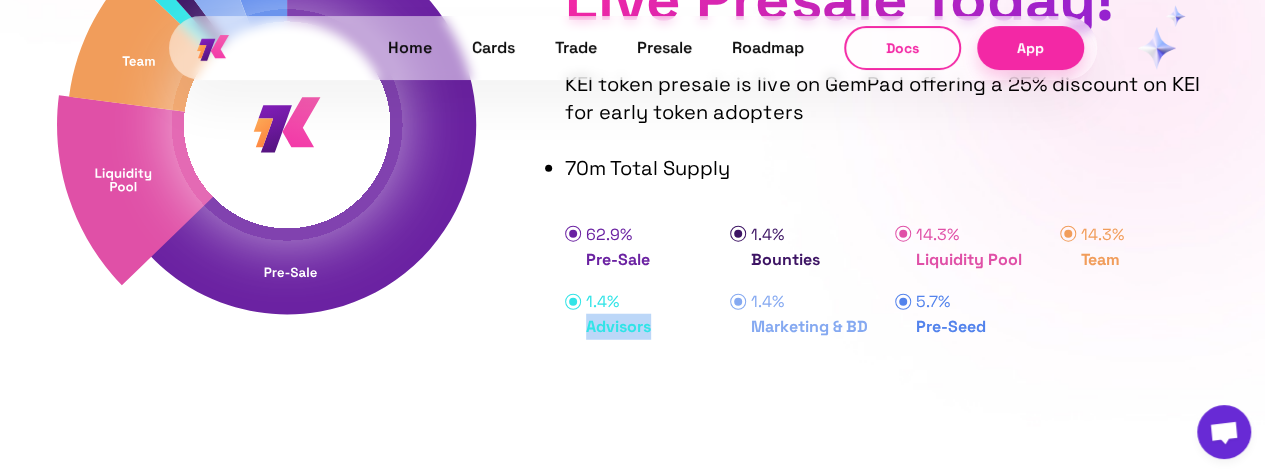 drag, startPoint x: 617, startPoint y: 331, endPoint x: 587, endPoint y: 329, distance: 30.066593 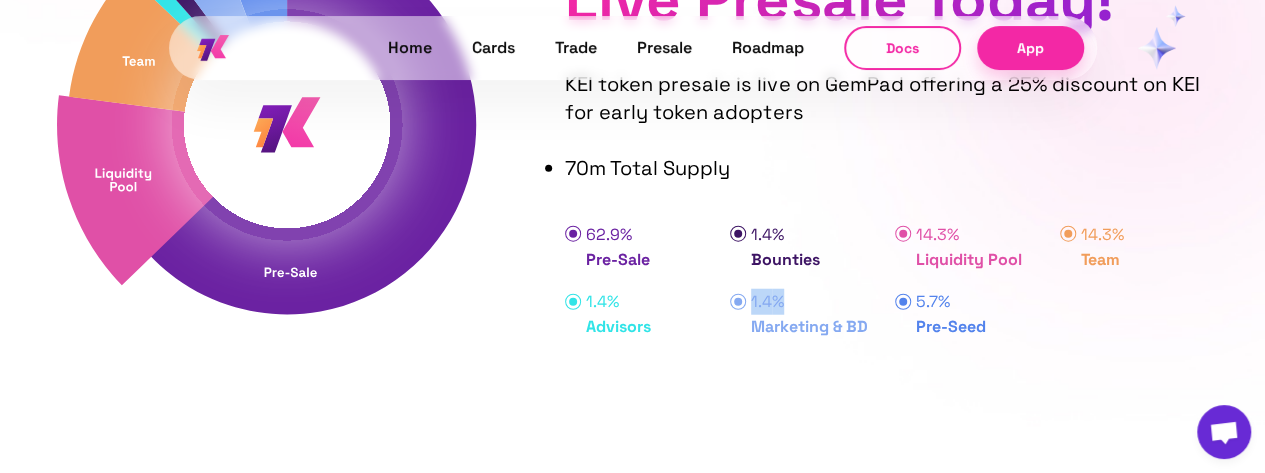 drag, startPoint x: 773, startPoint y: 298, endPoint x: 747, endPoint y: 299, distance: 26.019224 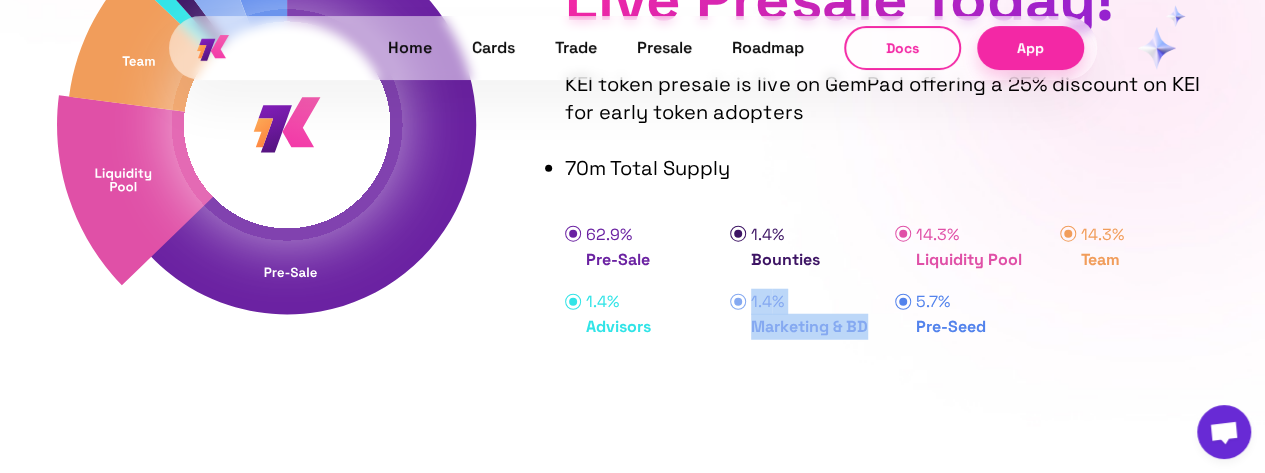 drag, startPoint x: 867, startPoint y: 326, endPoint x: 724, endPoint y: 315, distance: 143.42245 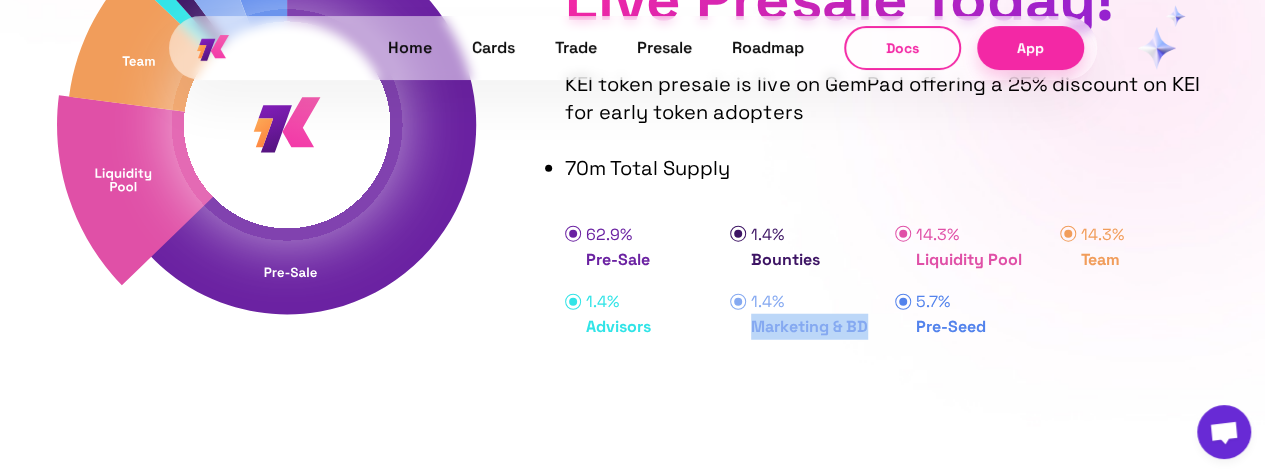 click on "Marketing & BD" at bounding box center (815, 327) 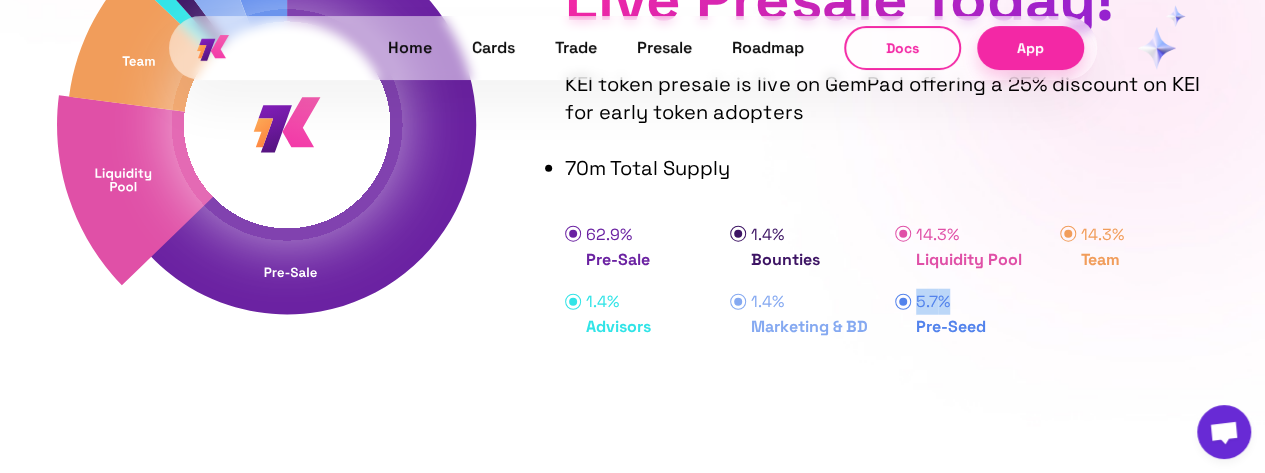 drag, startPoint x: 949, startPoint y: 296, endPoint x: 913, endPoint y: 296, distance: 36 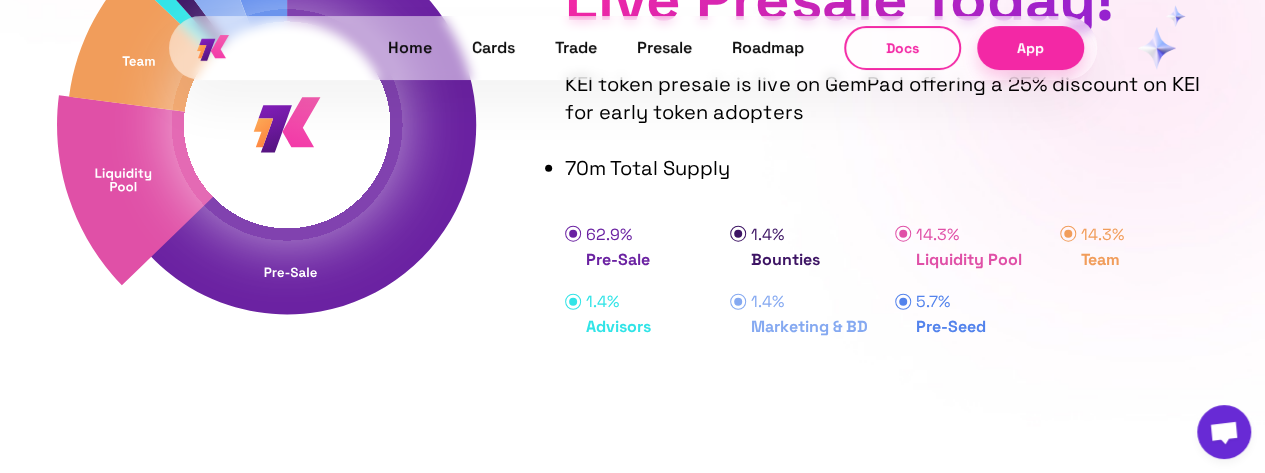 click on "Pre-Seed" at bounding box center (980, 327) 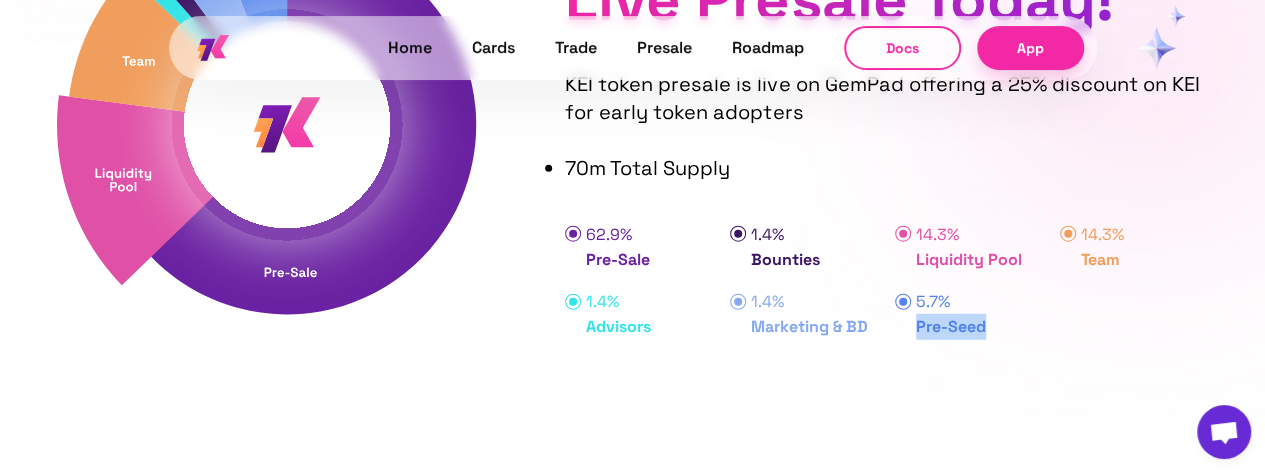 drag, startPoint x: 989, startPoint y: 326, endPoint x: 891, endPoint y: 323, distance: 98.045906 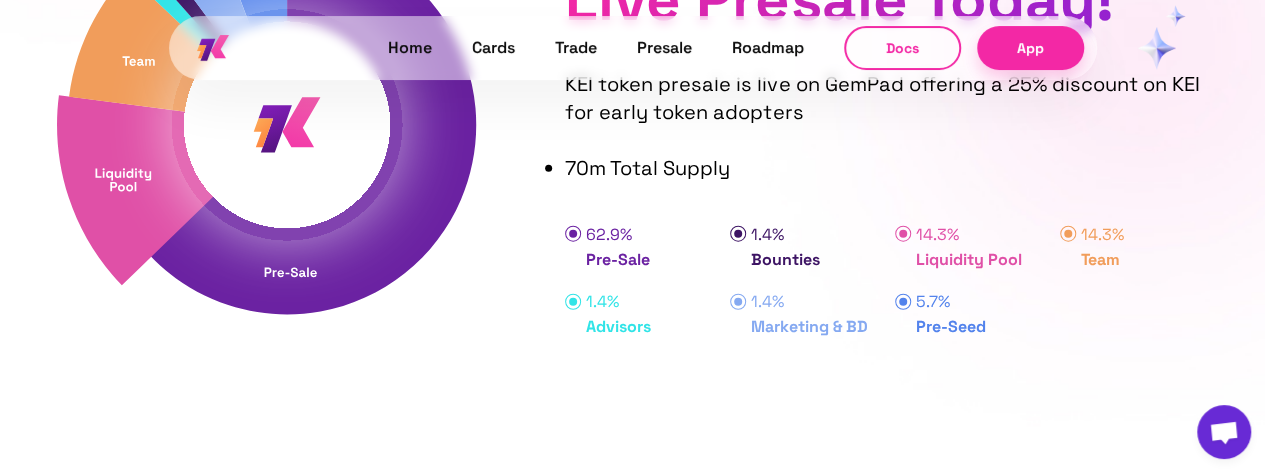 click on "Pre-Sale" at bounding box center [650, 260] 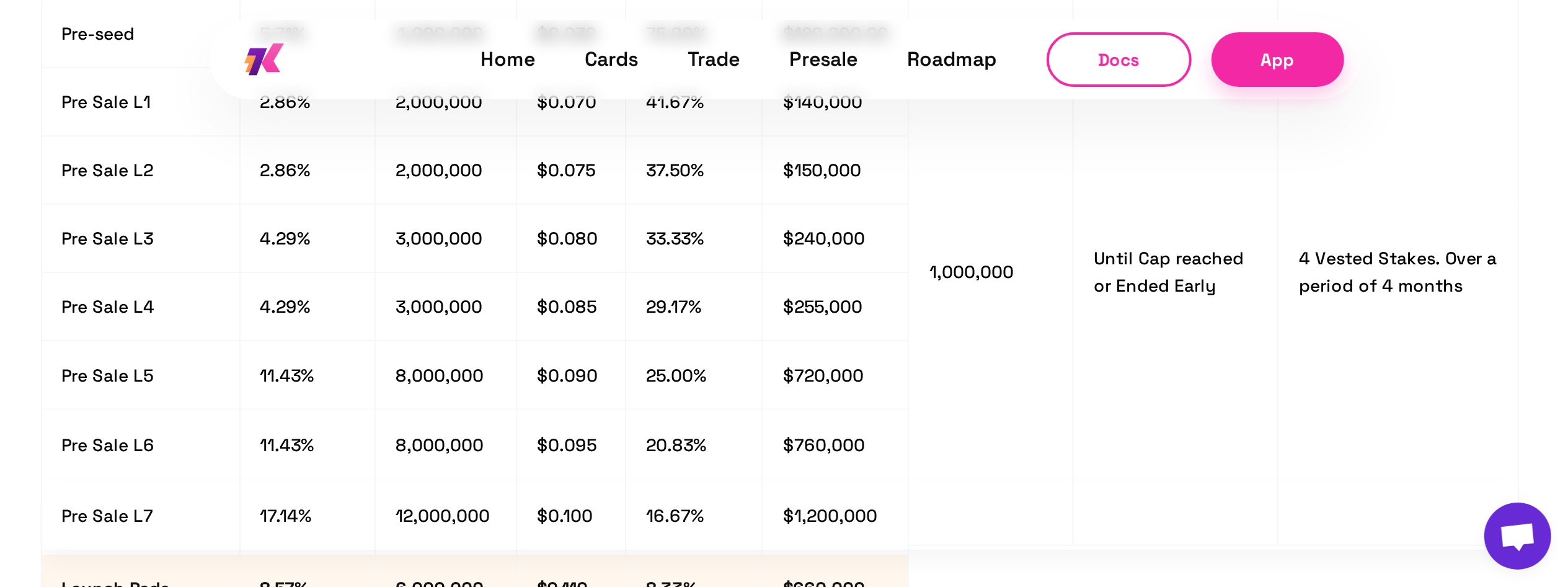 scroll, scrollTop: 4188, scrollLeft: 0, axis: vertical 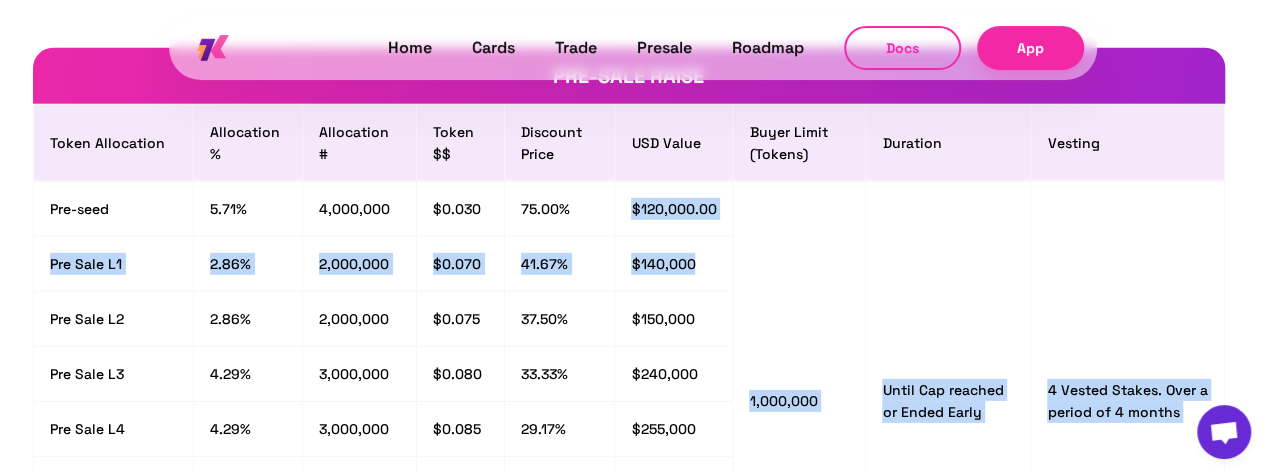 drag, startPoint x: 631, startPoint y: 204, endPoint x: 727, endPoint y: 257, distance: 109.65856 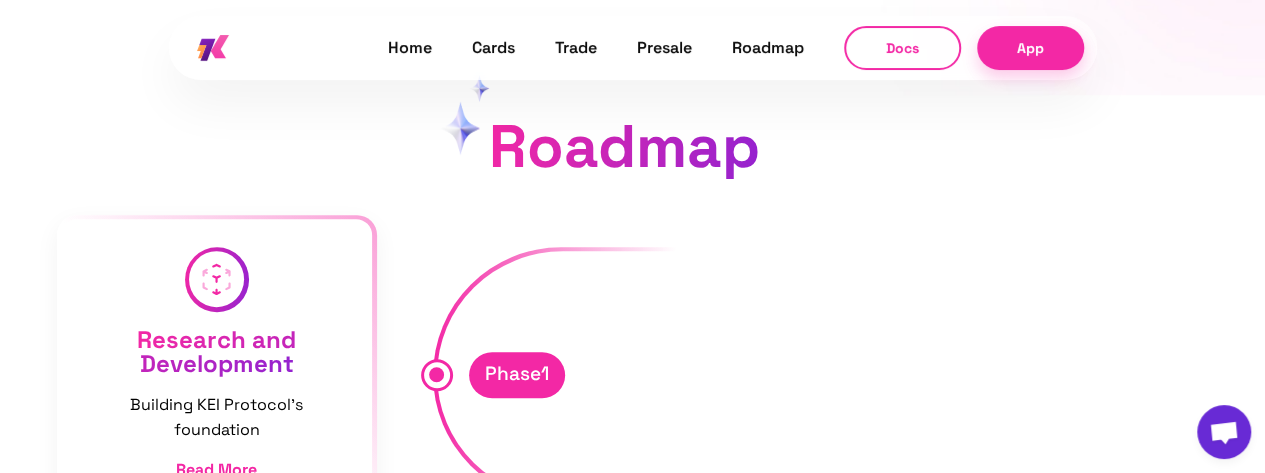 scroll, scrollTop: 8015, scrollLeft: 0, axis: vertical 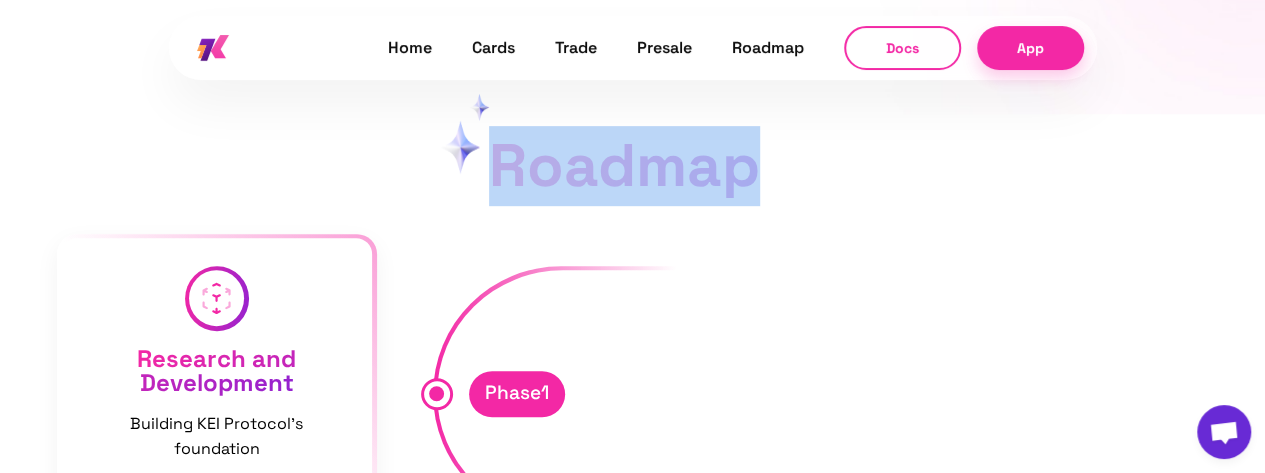 drag, startPoint x: 486, startPoint y: 173, endPoint x: 760, endPoint y: 186, distance: 274.30823 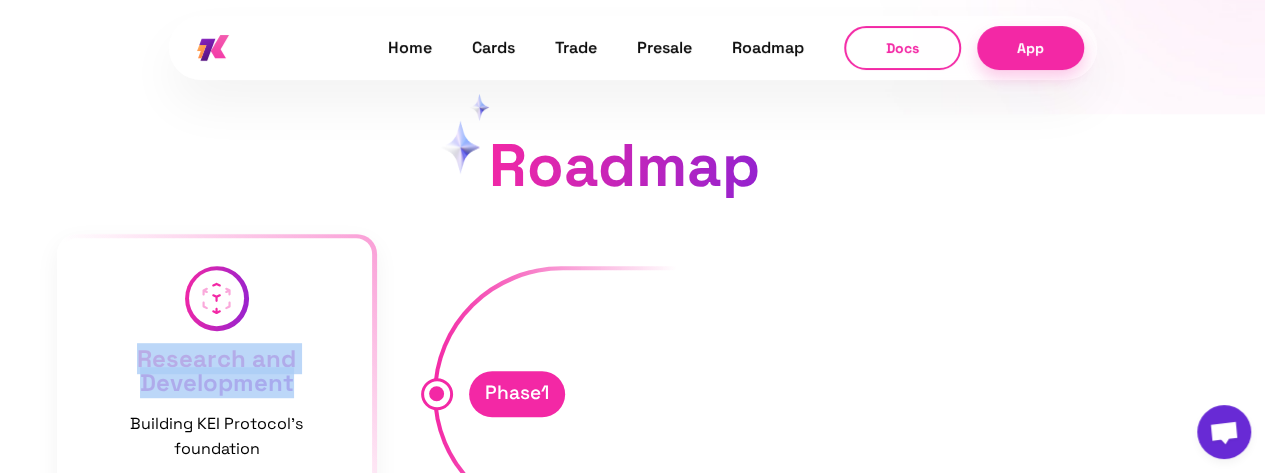 drag, startPoint x: 190, startPoint y: 350, endPoint x: 296, endPoint y: 375, distance: 108.90822 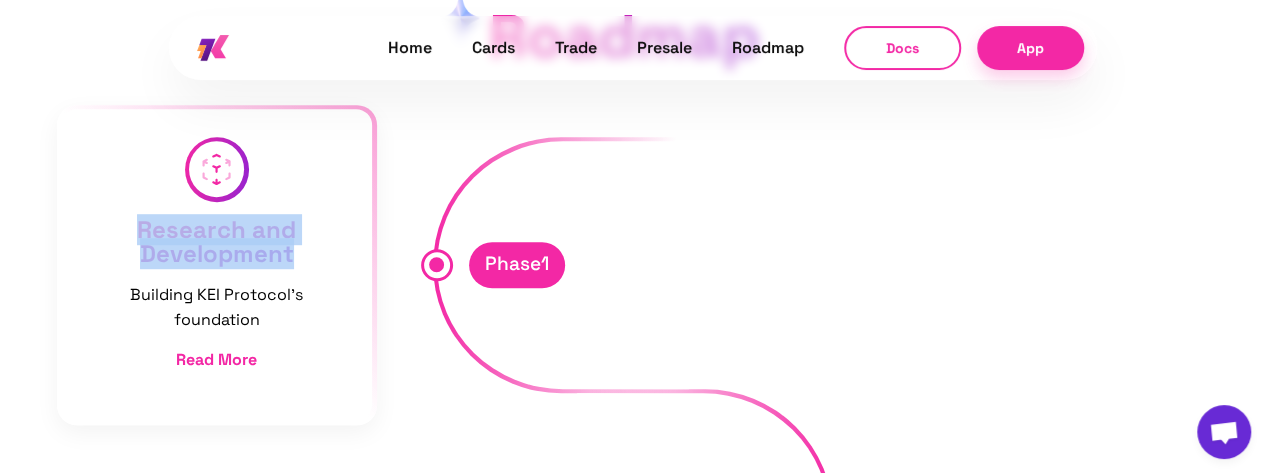 scroll, scrollTop: 8215, scrollLeft: 0, axis: vertical 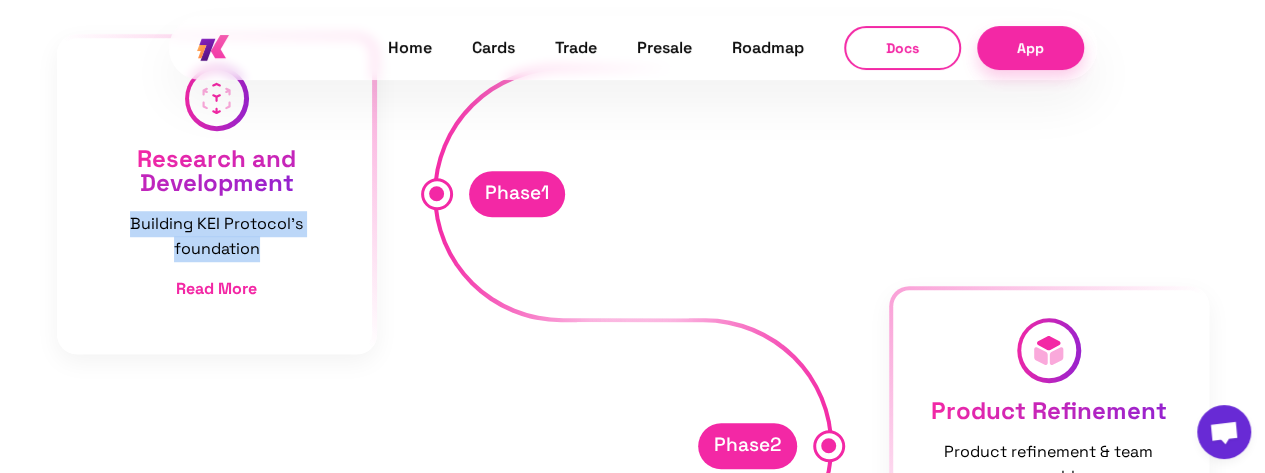 drag, startPoint x: 122, startPoint y: 212, endPoint x: 314, endPoint y: 267, distance: 199.7223 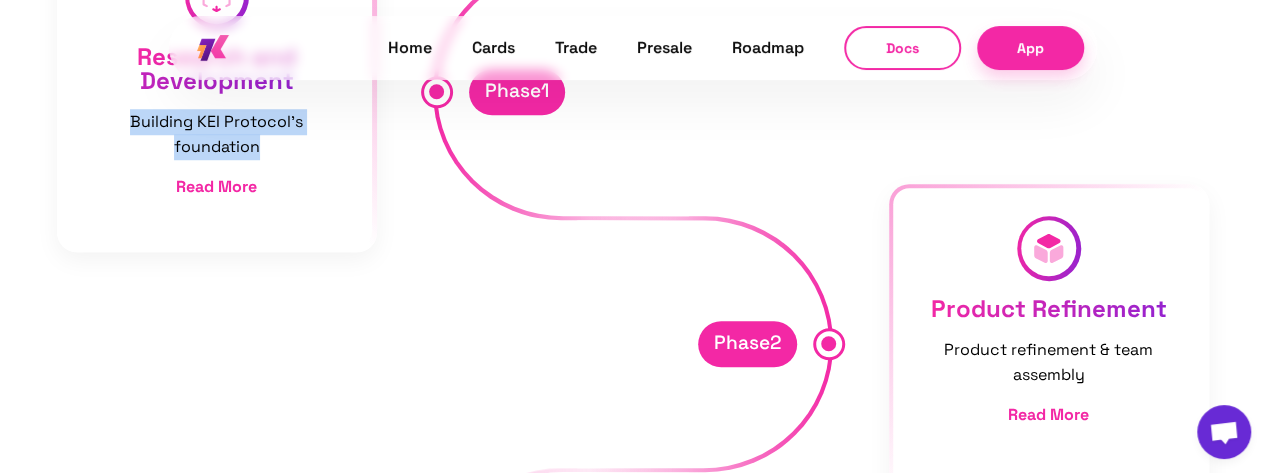 scroll, scrollTop: 8415, scrollLeft: 0, axis: vertical 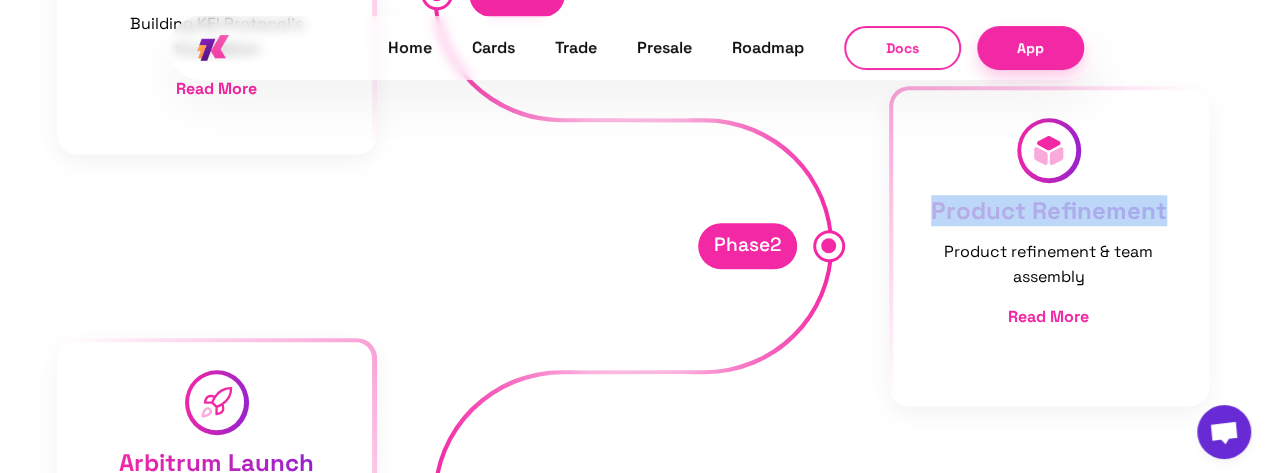 drag, startPoint x: 938, startPoint y: 204, endPoint x: 1164, endPoint y: 219, distance: 226.49724 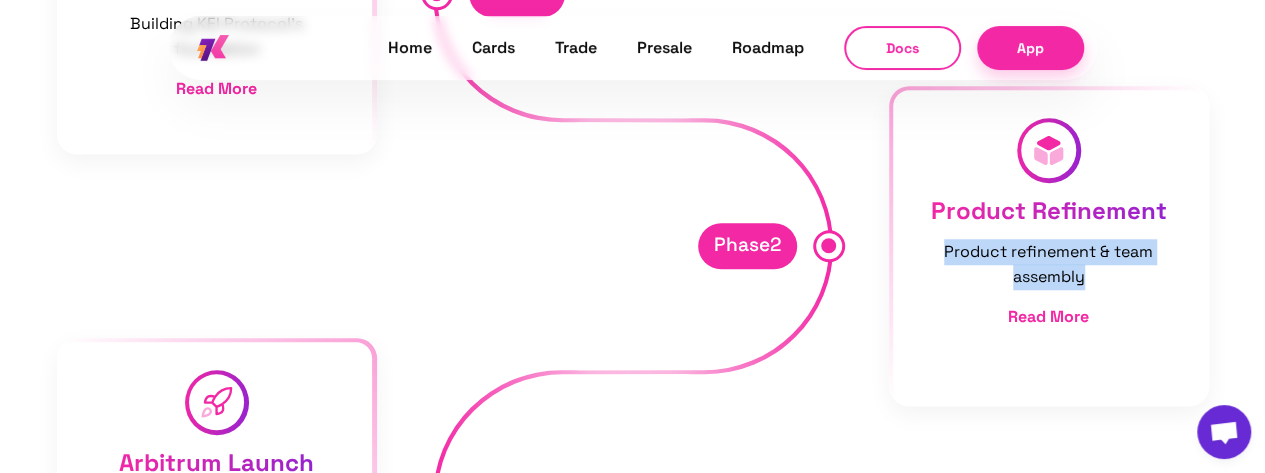 drag, startPoint x: 942, startPoint y: 247, endPoint x: 1132, endPoint y: 289, distance: 194.58675 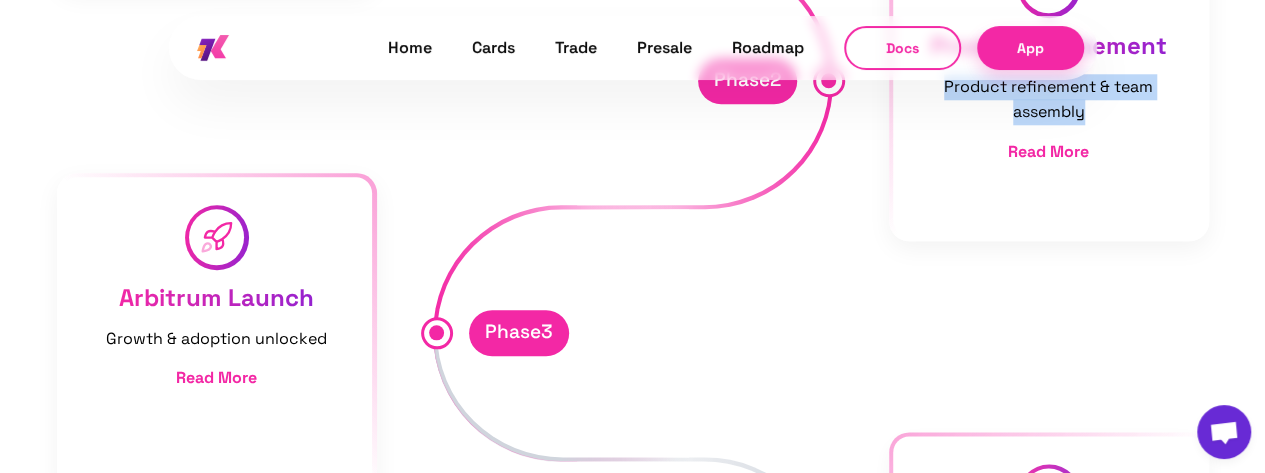 scroll, scrollTop: 8515, scrollLeft: 0, axis: vertical 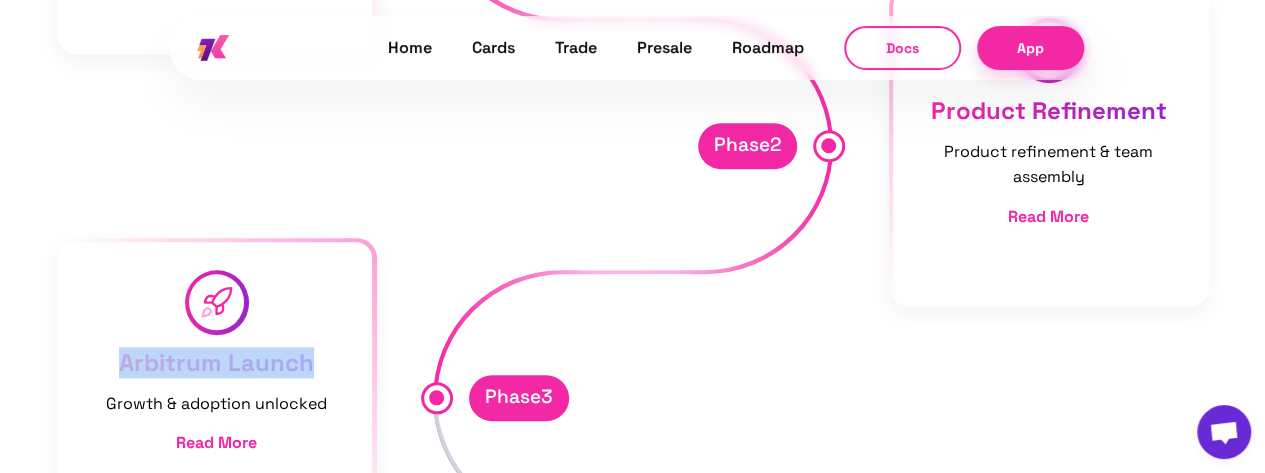 drag, startPoint x: 112, startPoint y: 355, endPoint x: 310, endPoint y: 369, distance: 198.49434 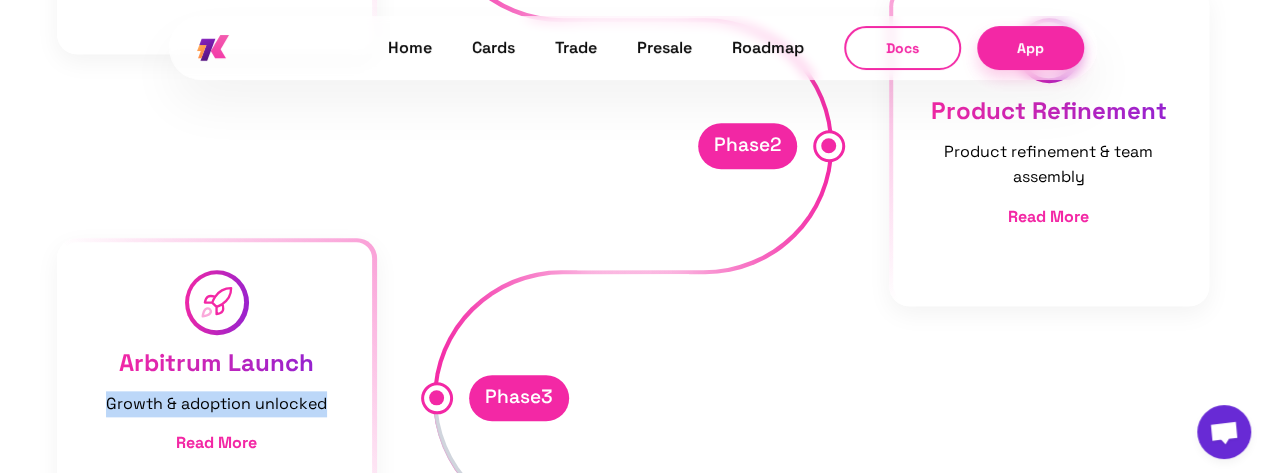 drag, startPoint x: 108, startPoint y: 407, endPoint x: 346, endPoint y: 419, distance: 238.30232 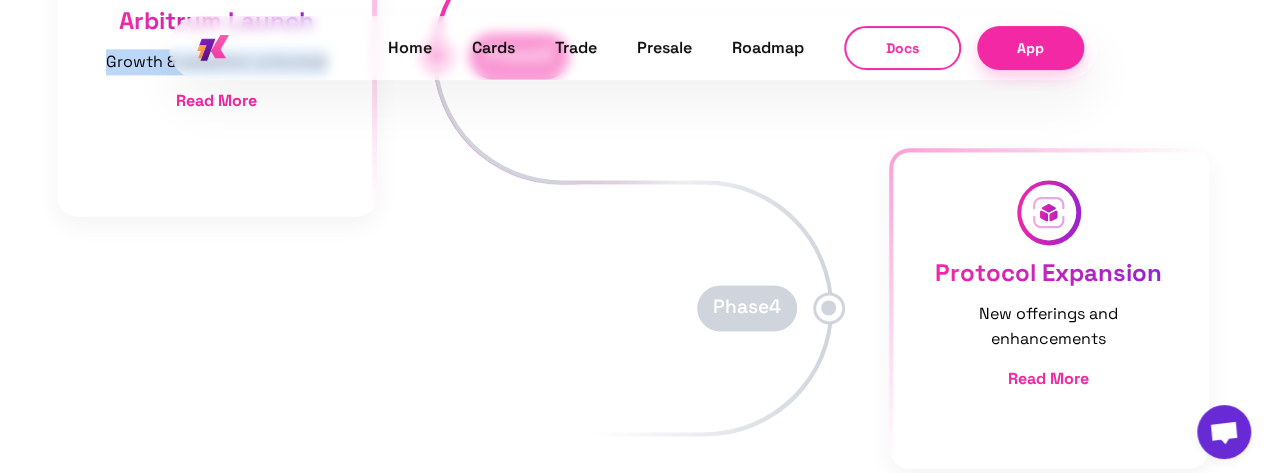 scroll, scrollTop: 8915, scrollLeft: 0, axis: vertical 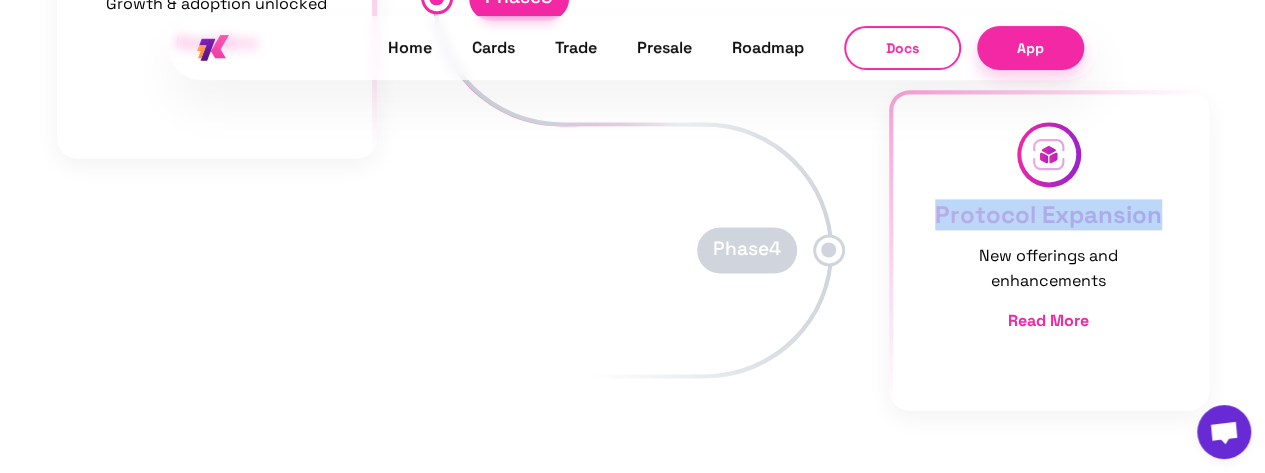 drag, startPoint x: 915, startPoint y: 209, endPoint x: 1158, endPoint y: 221, distance: 243.29611 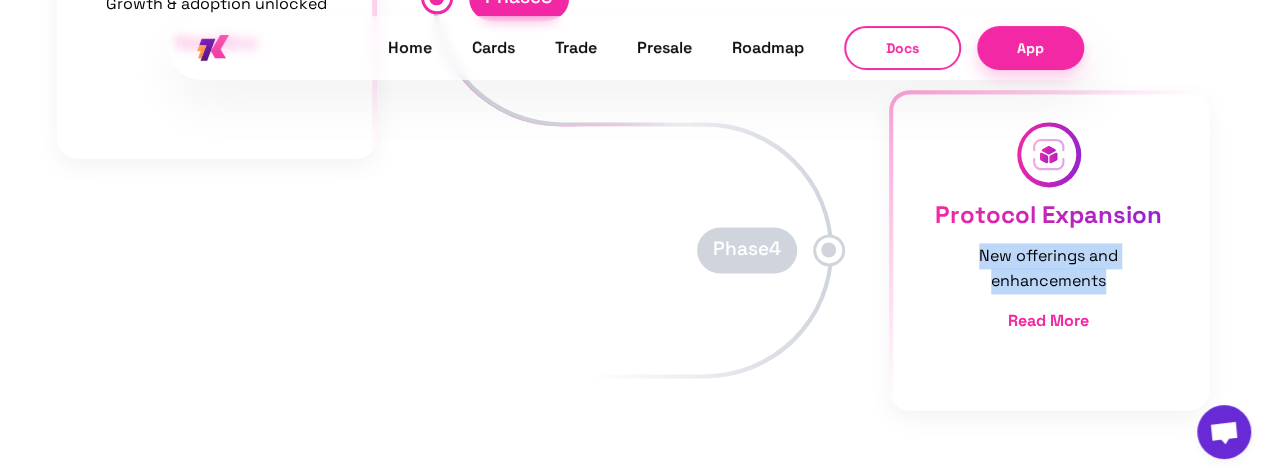 drag, startPoint x: 982, startPoint y: 250, endPoint x: 1134, endPoint y: 285, distance: 155.97757 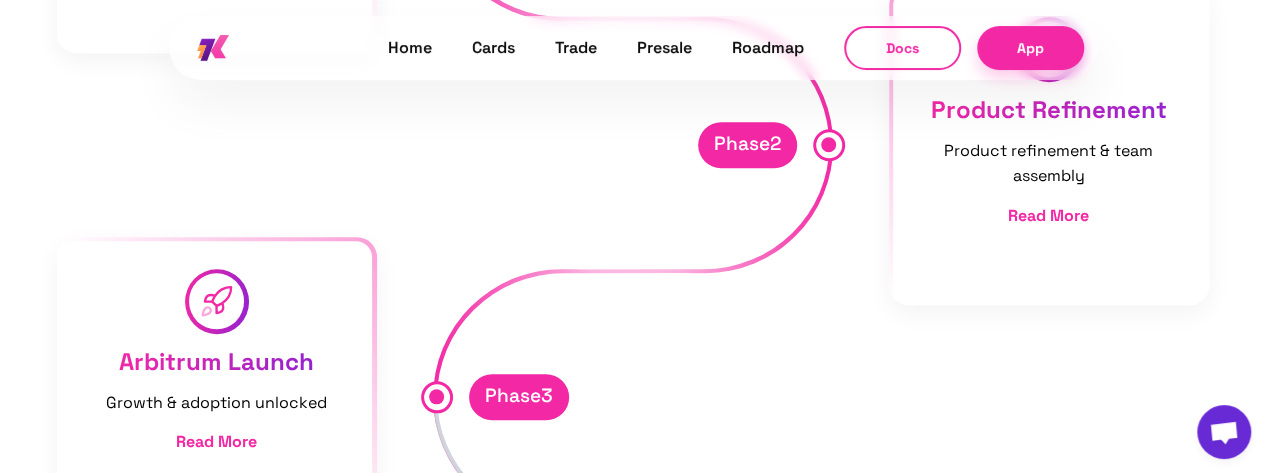 scroll, scrollTop: 8315, scrollLeft: 0, axis: vertical 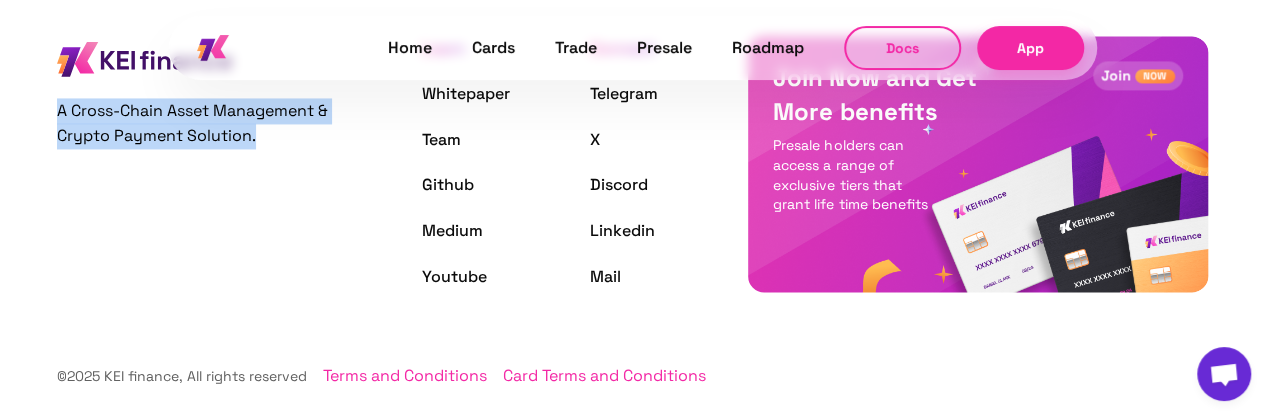 drag, startPoint x: 56, startPoint y: 105, endPoint x: 356, endPoint y: 163, distance: 305.55524 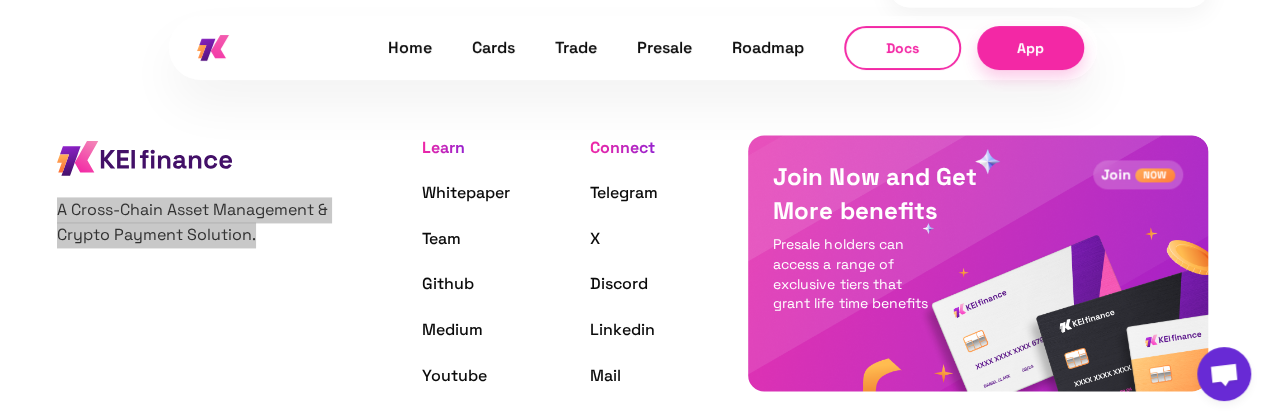 scroll, scrollTop: 9127, scrollLeft: 0, axis: vertical 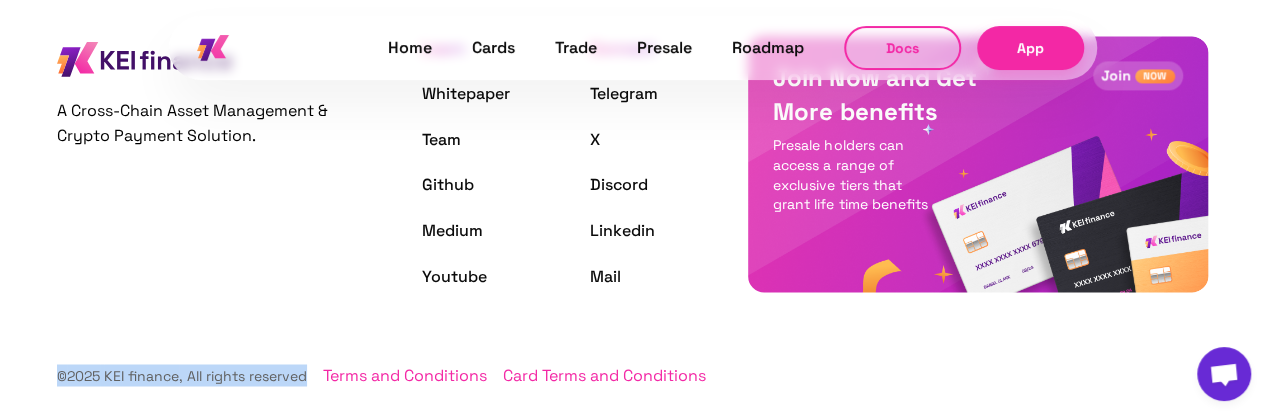 drag, startPoint x: 84, startPoint y: 375, endPoint x: 311, endPoint y: 385, distance: 227.22015 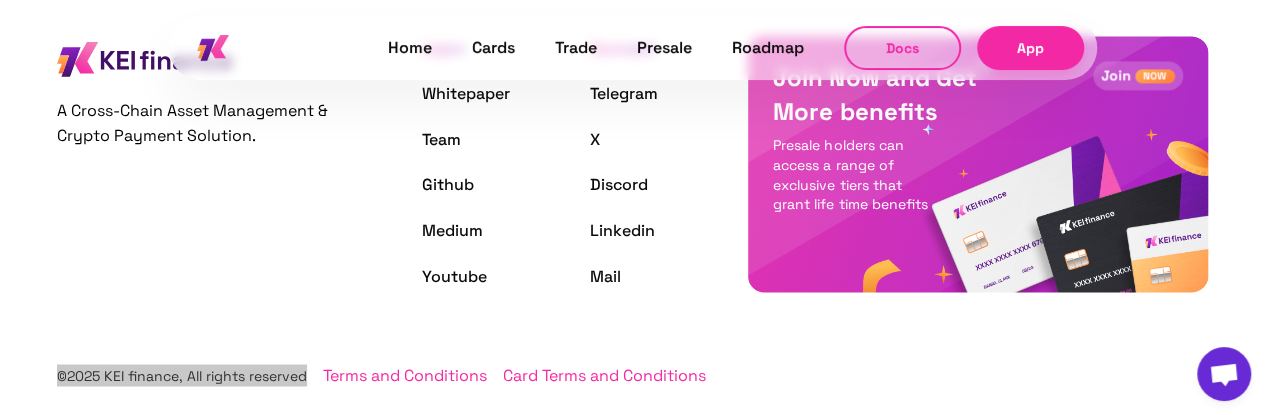 scroll, scrollTop: 9027, scrollLeft: 0, axis: vertical 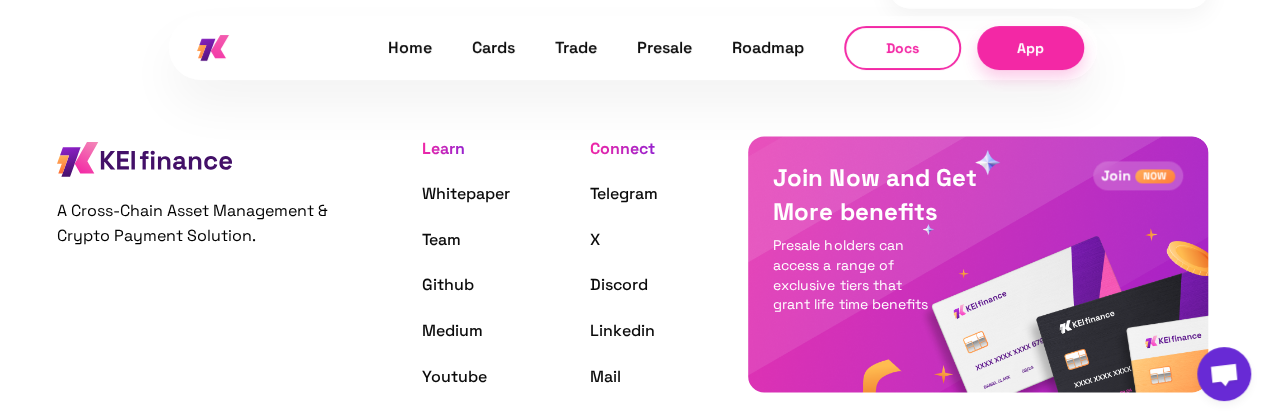 drag, startPoint x: 777, startPoint y: 171, endPoint x: 936, endPoint y: 207, distance: 163.02454 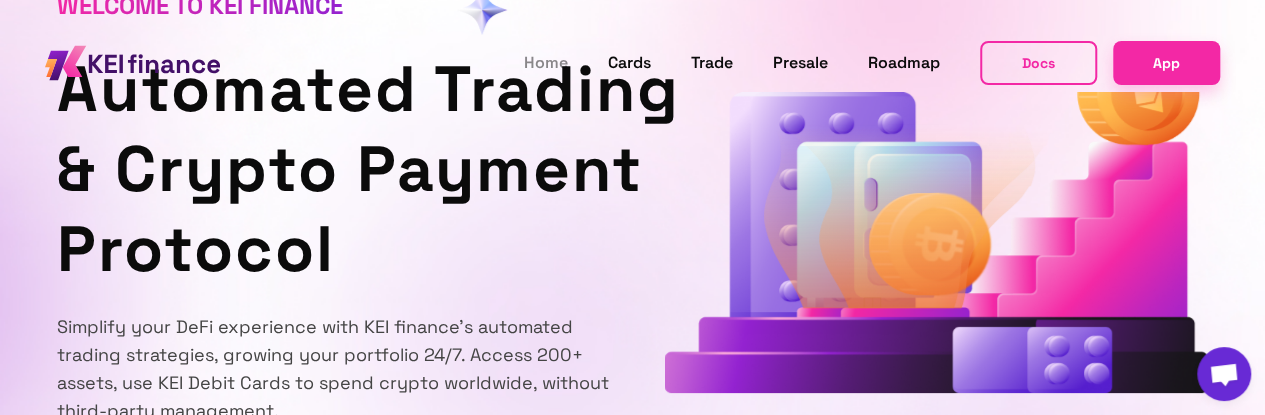 scroll, scrollTop: 0, scrollLeft: 0, axis: both 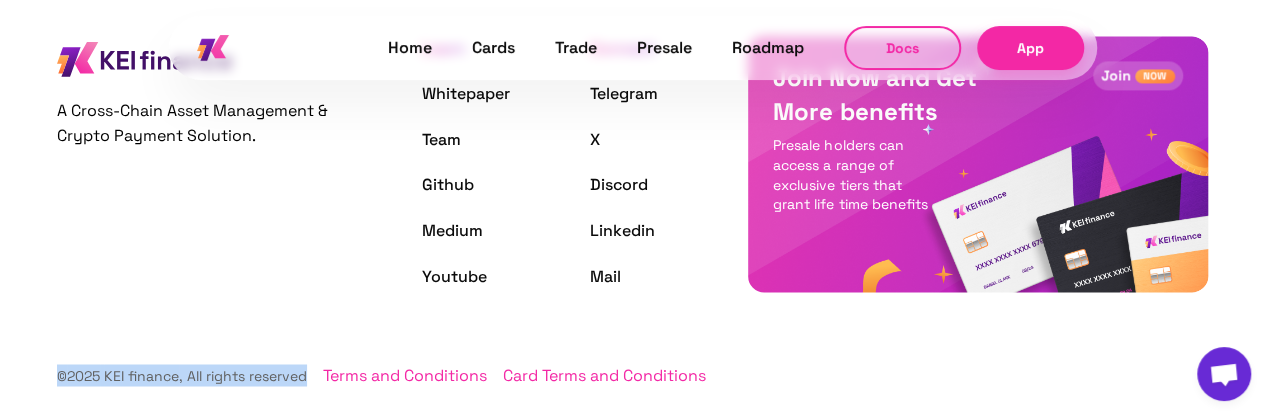 copy on "Join Now and Get  More benefits" 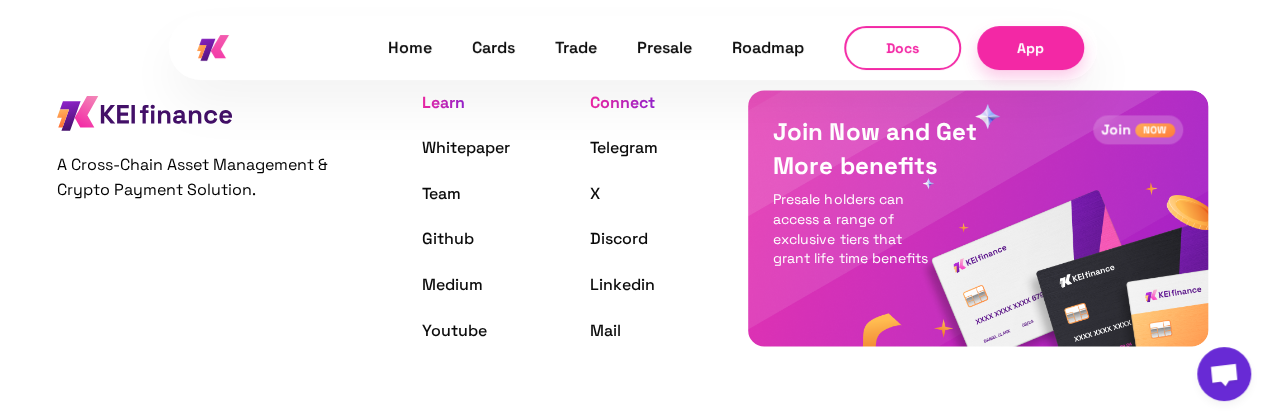 scroll, scrollTop: 9027, scrollLeft: 0, axis: vertical 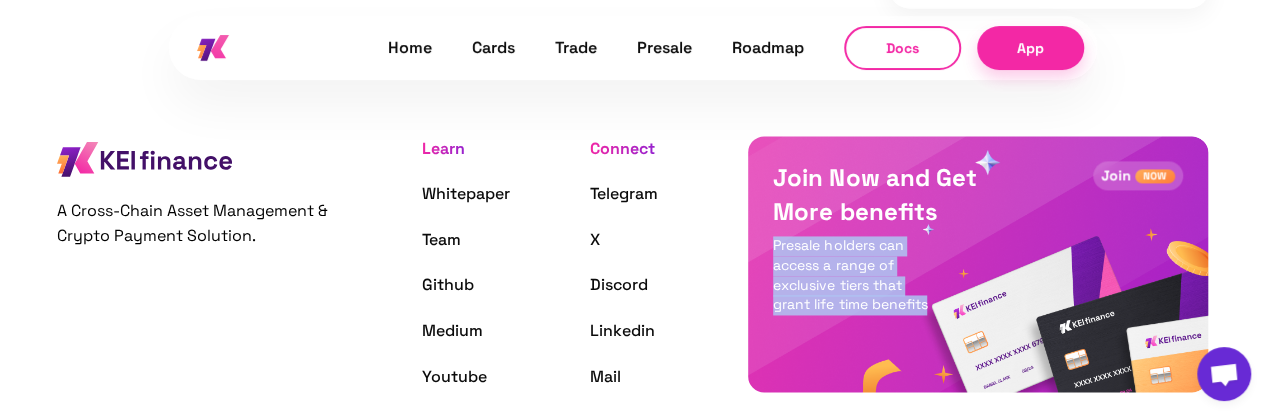 drag, startPoint x: 766, startPoint y: 240, endPoint x: 951, endPoint y: 301, distance: 194.79733 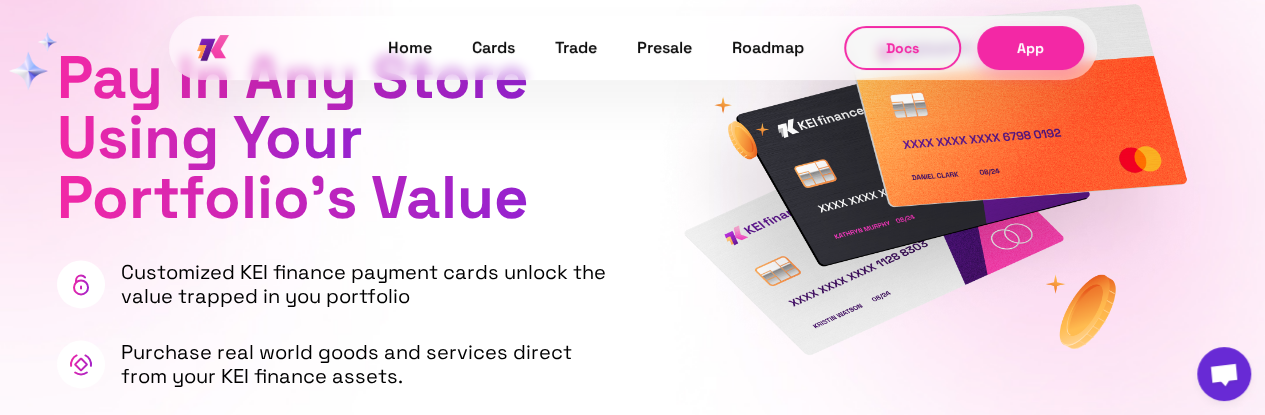 copy on "Presale holders can access a range of exclusive tiers that grant life time benefits" 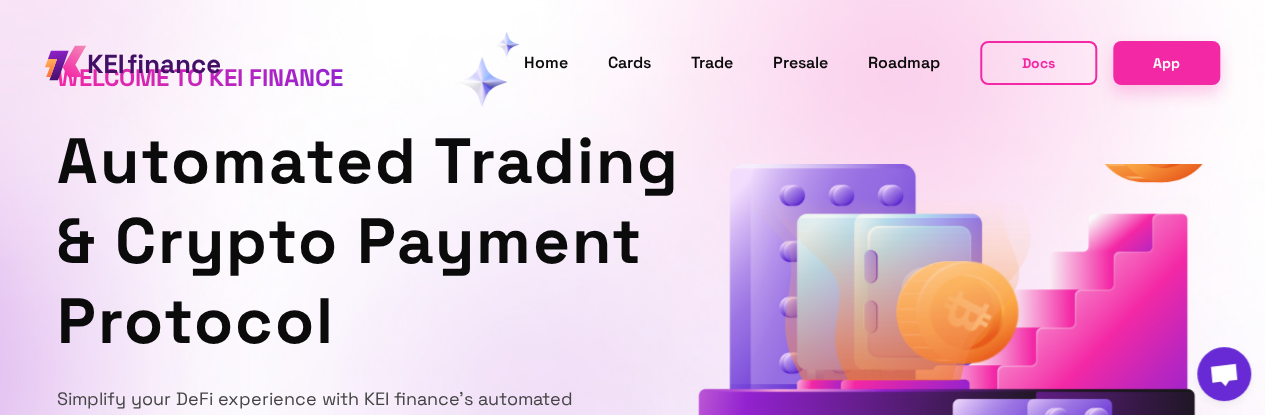 scroll, scrollTop: 0, scrollLeft: 0, axis: both 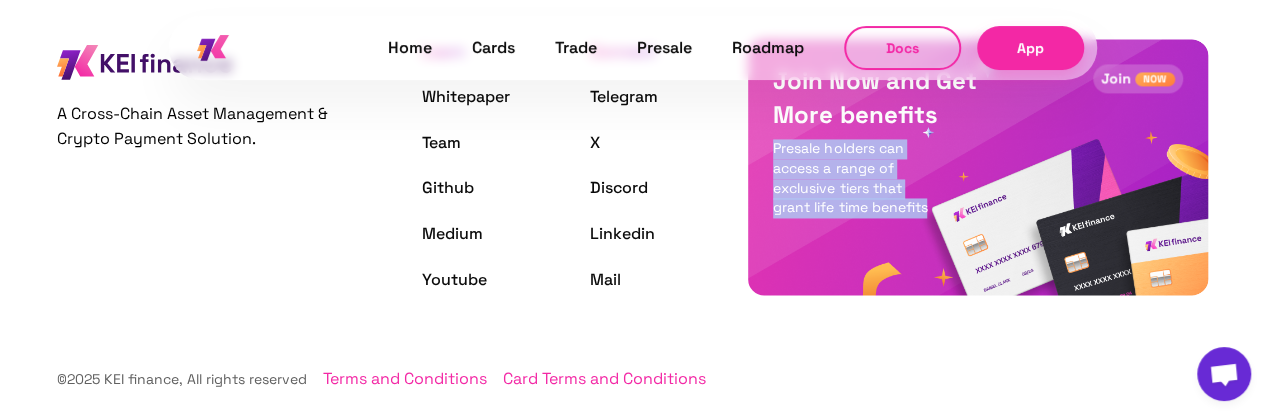 copy on "Presale holders can access a range of exclusive tiers that grant life time benefits" 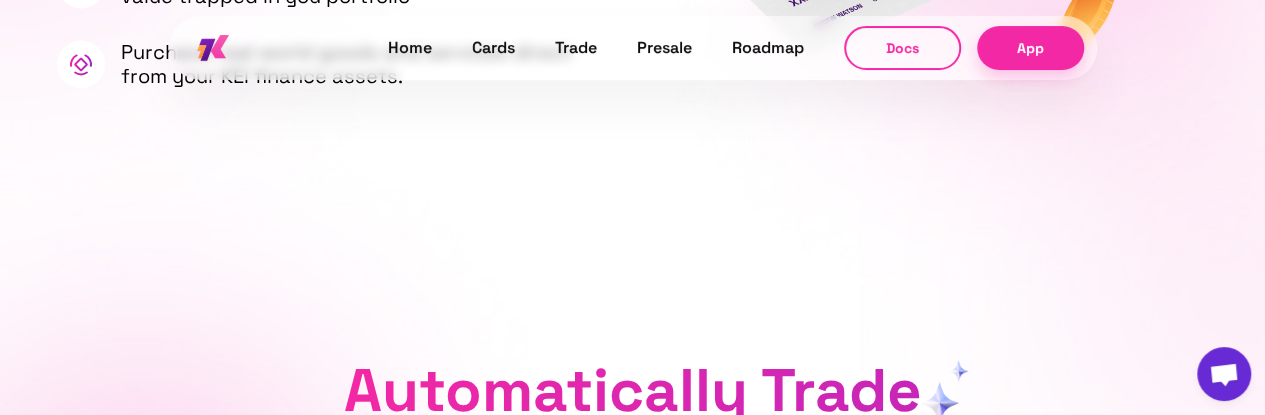 scroll, scrollTop: 1183, scrollLeft: 0, axis: vertical 